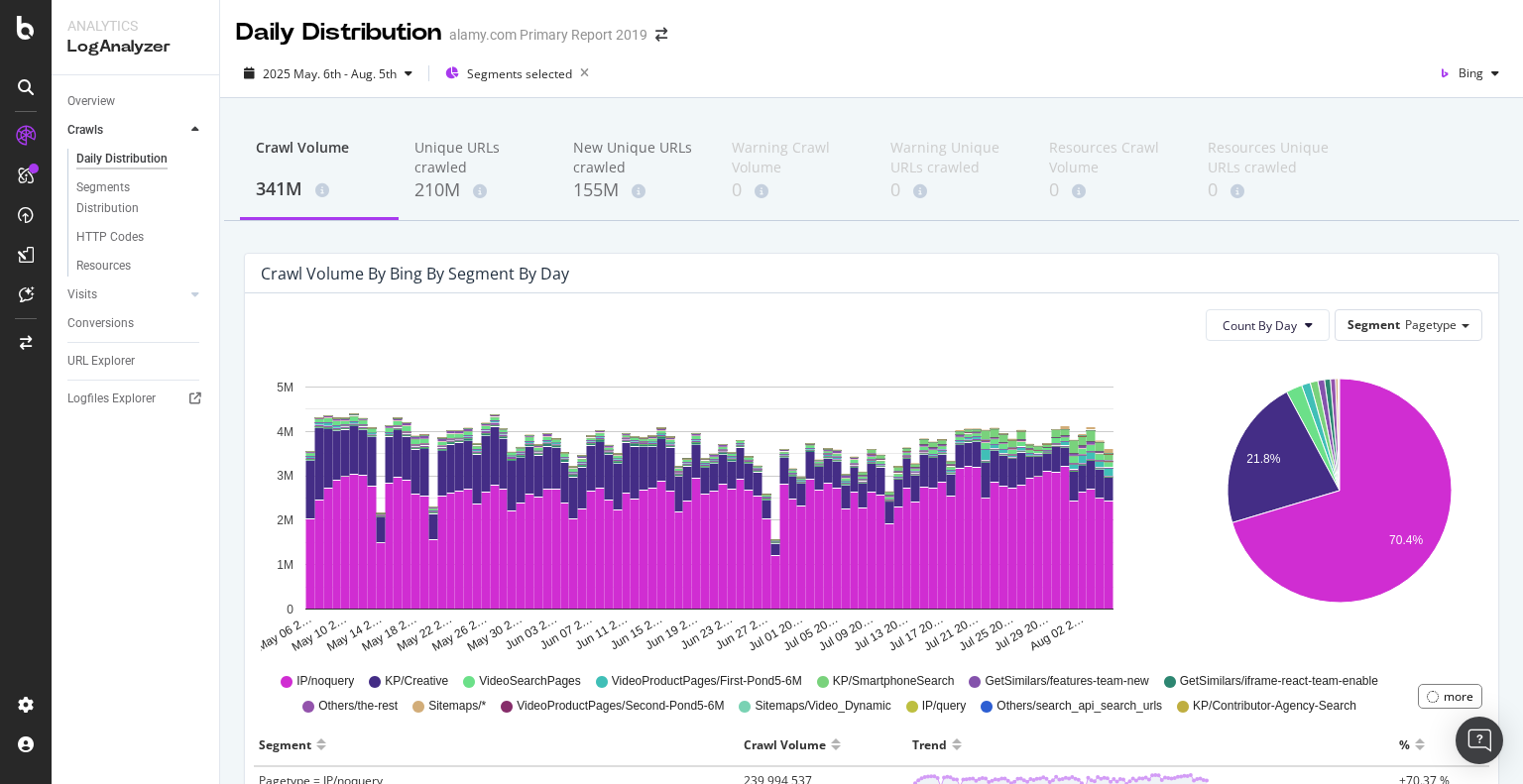 scroll, scrollTop: 0, scrollLeft: 0, axis: both 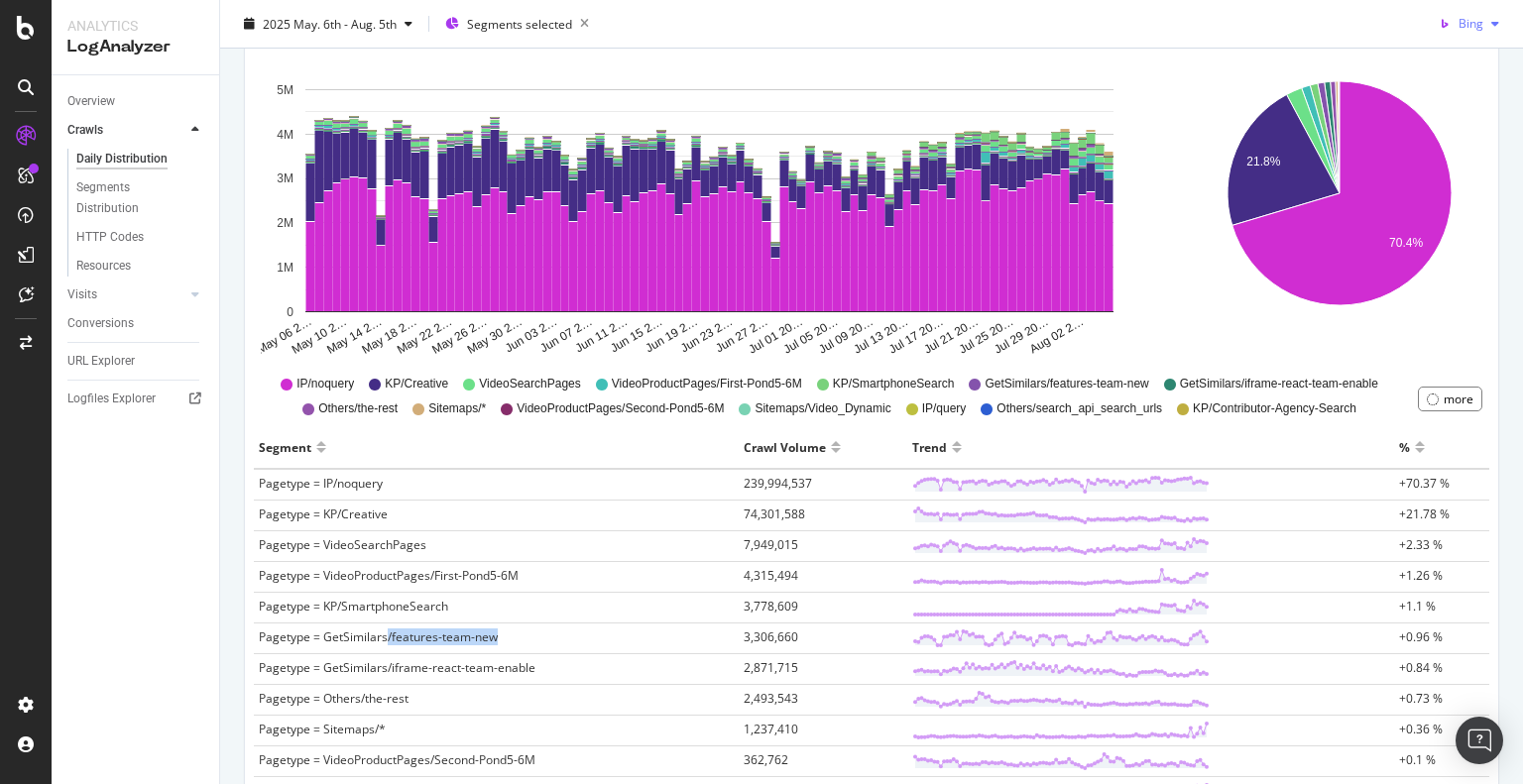 click on "Bing" at bounding box center (1470, 23) 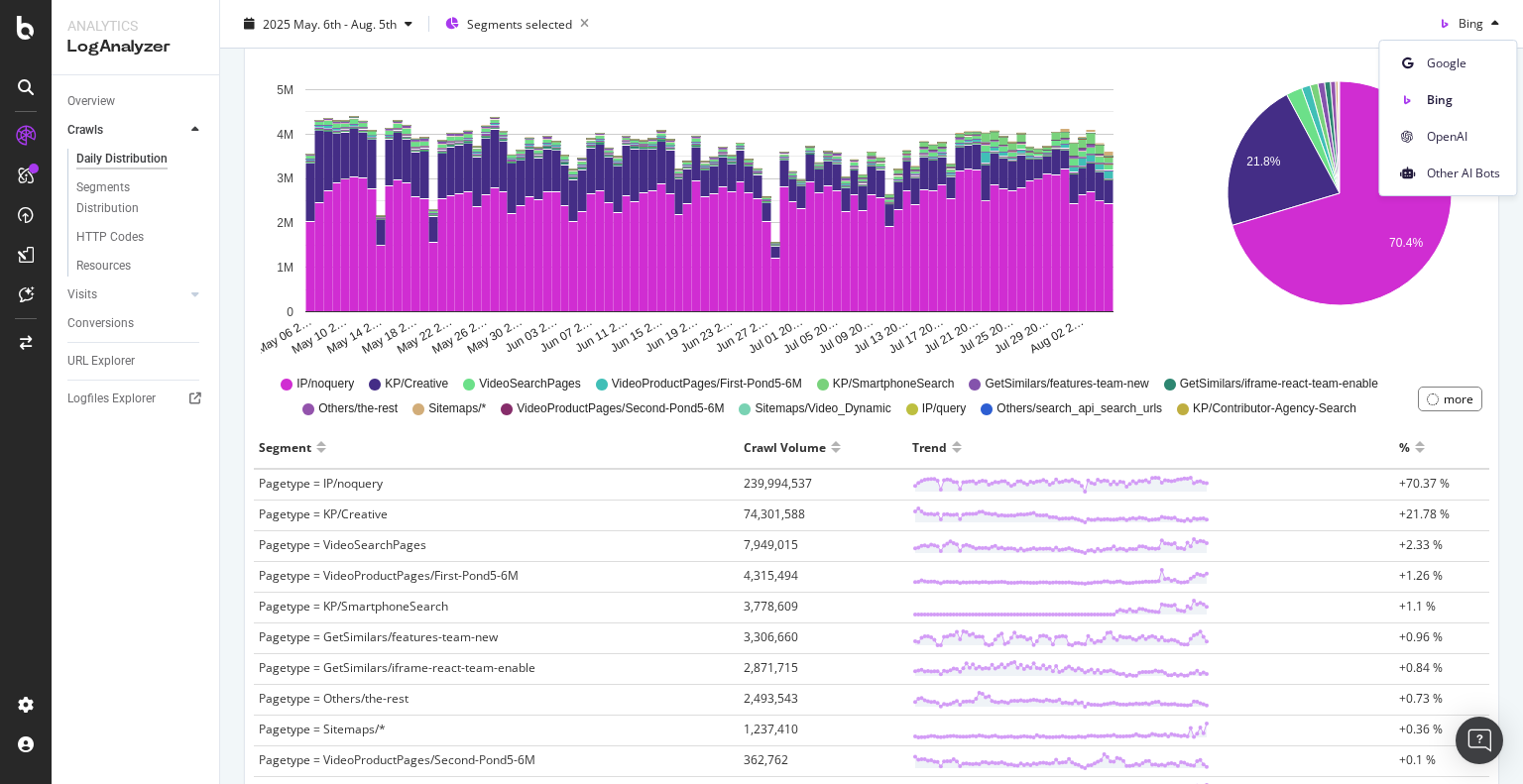 drag, startPoint x: 1449, startPoint y: 138, endPoint x: 1451, endPoint y: 126, distance: 12.165525 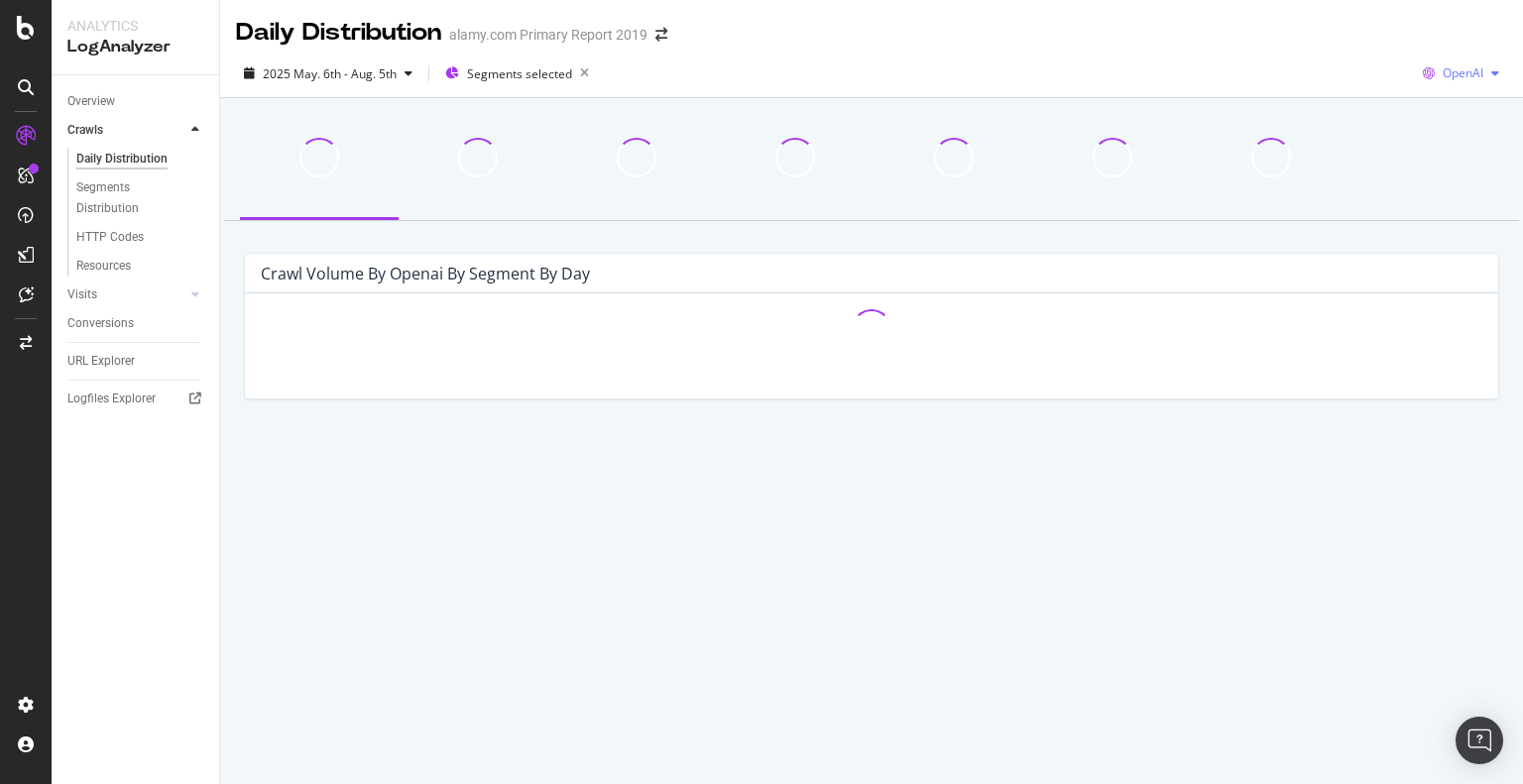 scroll, scrollTop: 0, scrollLeft: 0, axis: both 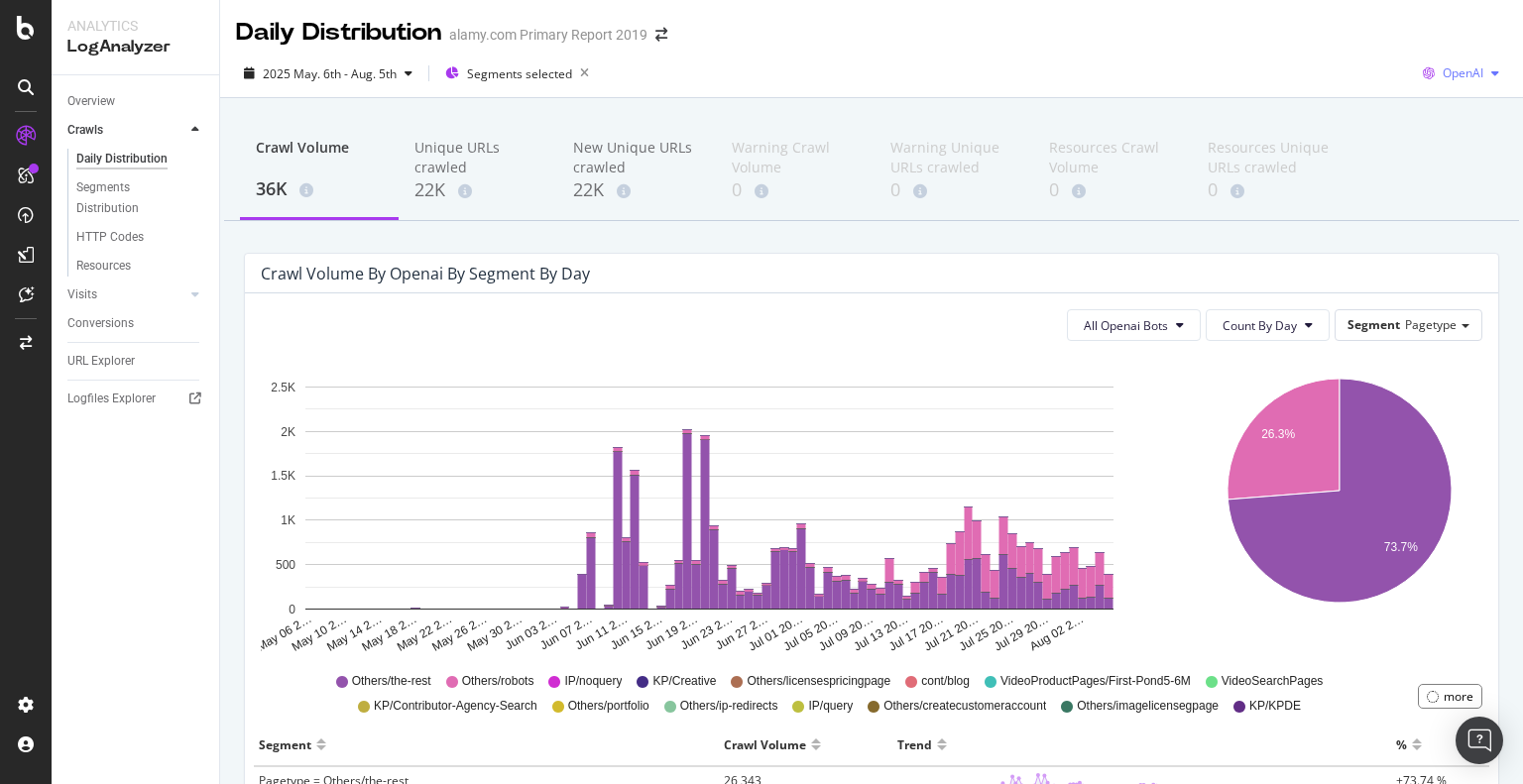 click at bounding box center (1495, 73) 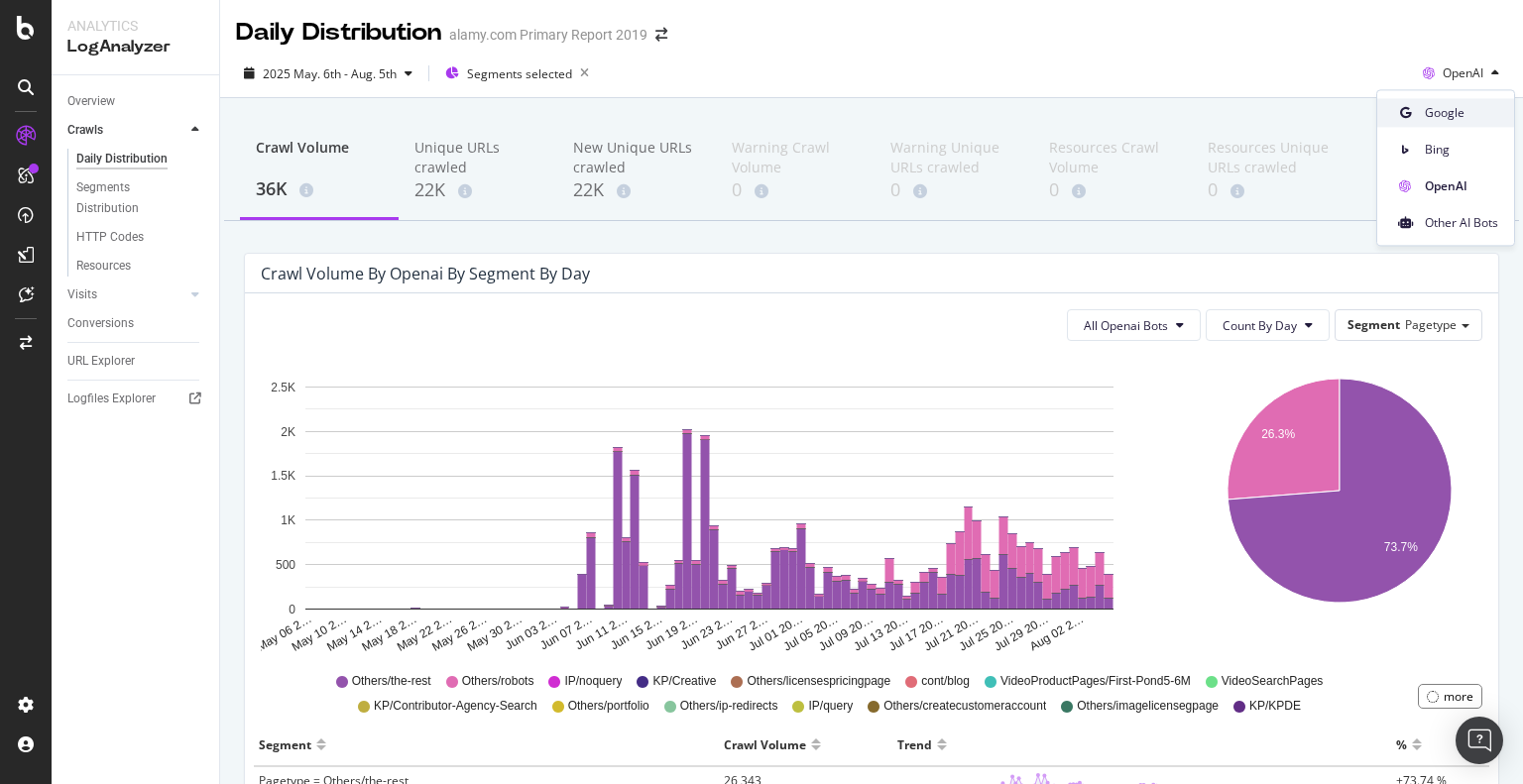 click on "Google Bing OpenAI Other AI Bots" at bounding box center [1446, 164] 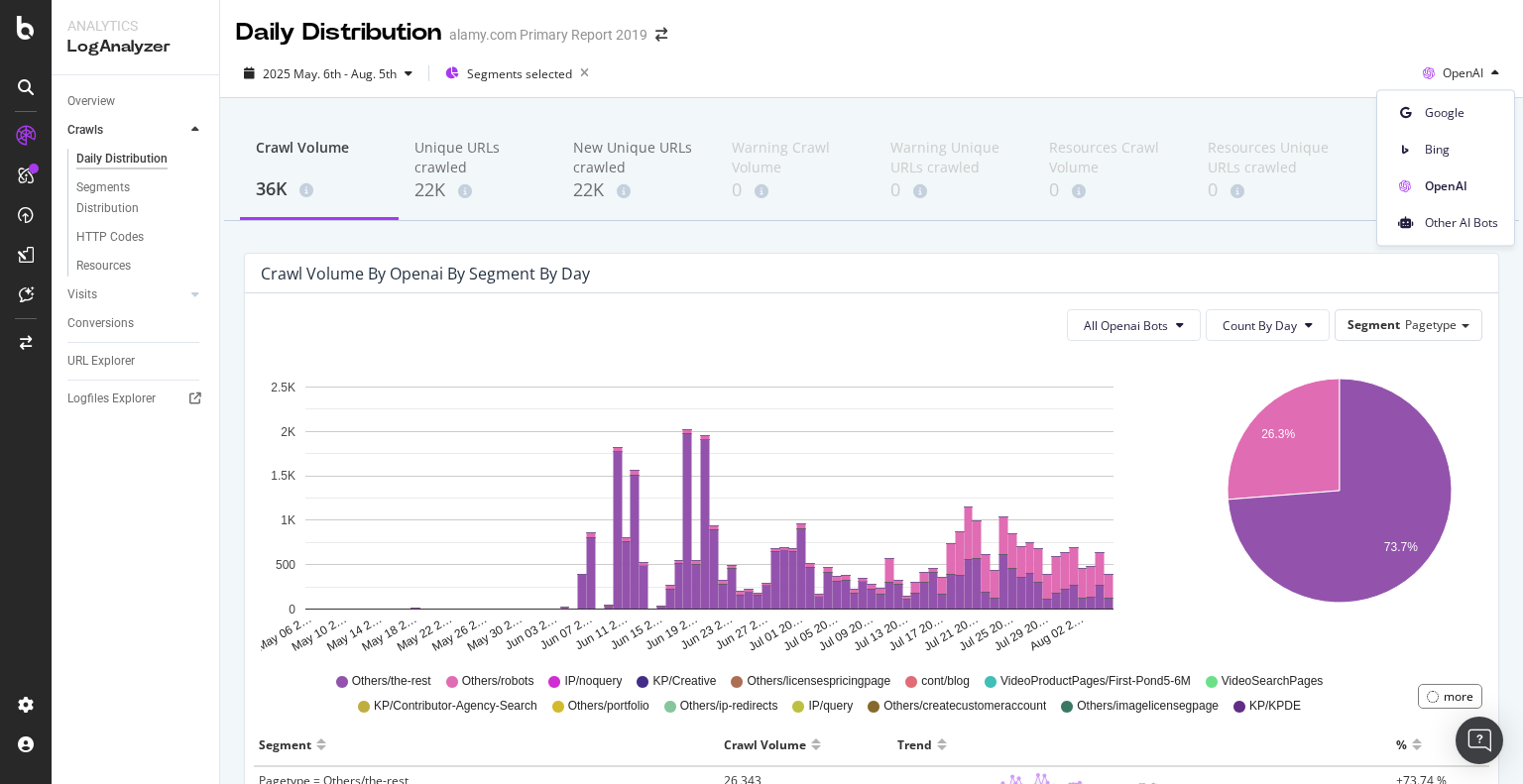 click on "Google" at bounding box center [1462, 113] 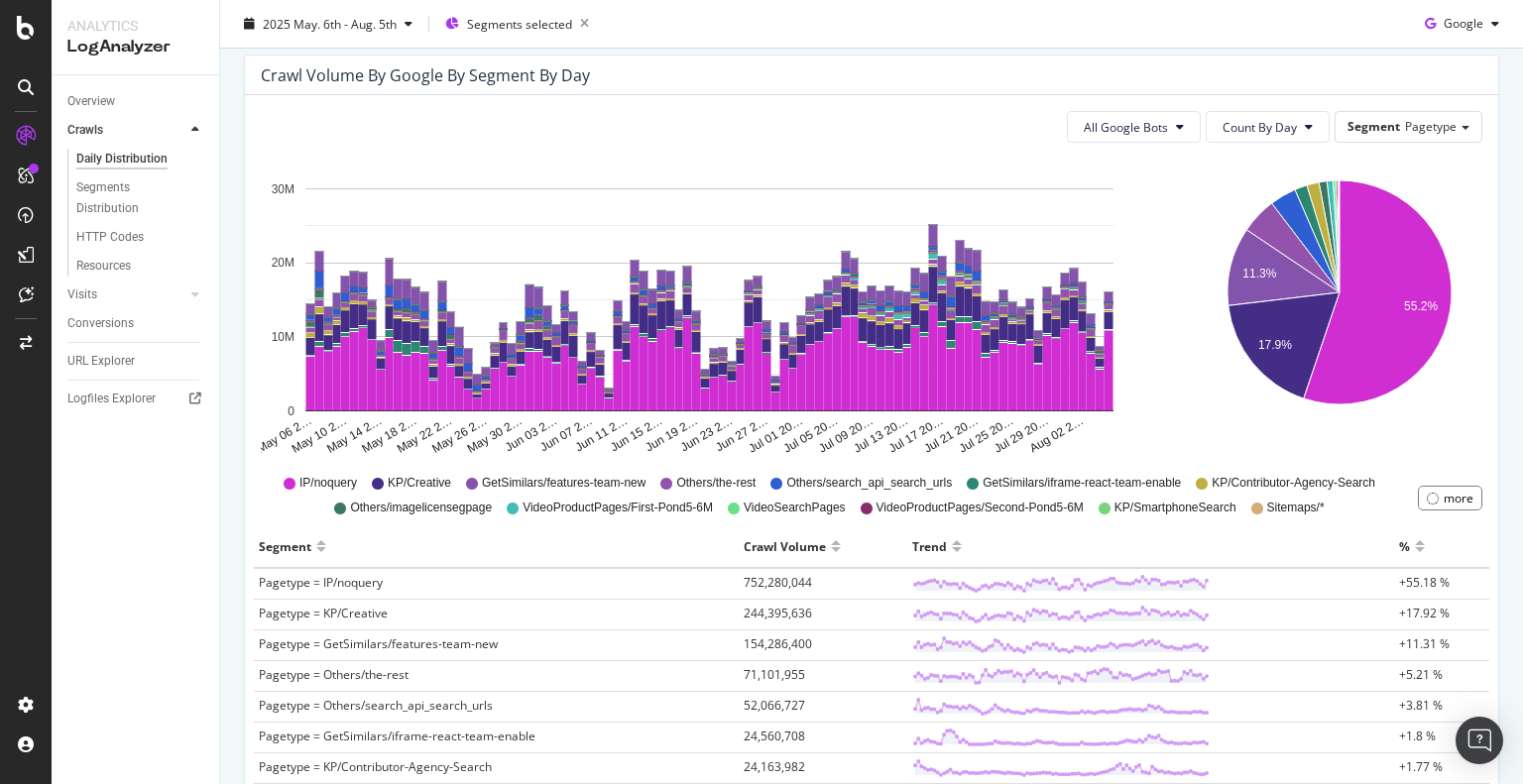 scroll, scrollTop: 396, scrollLeft: 0, axis: vertical 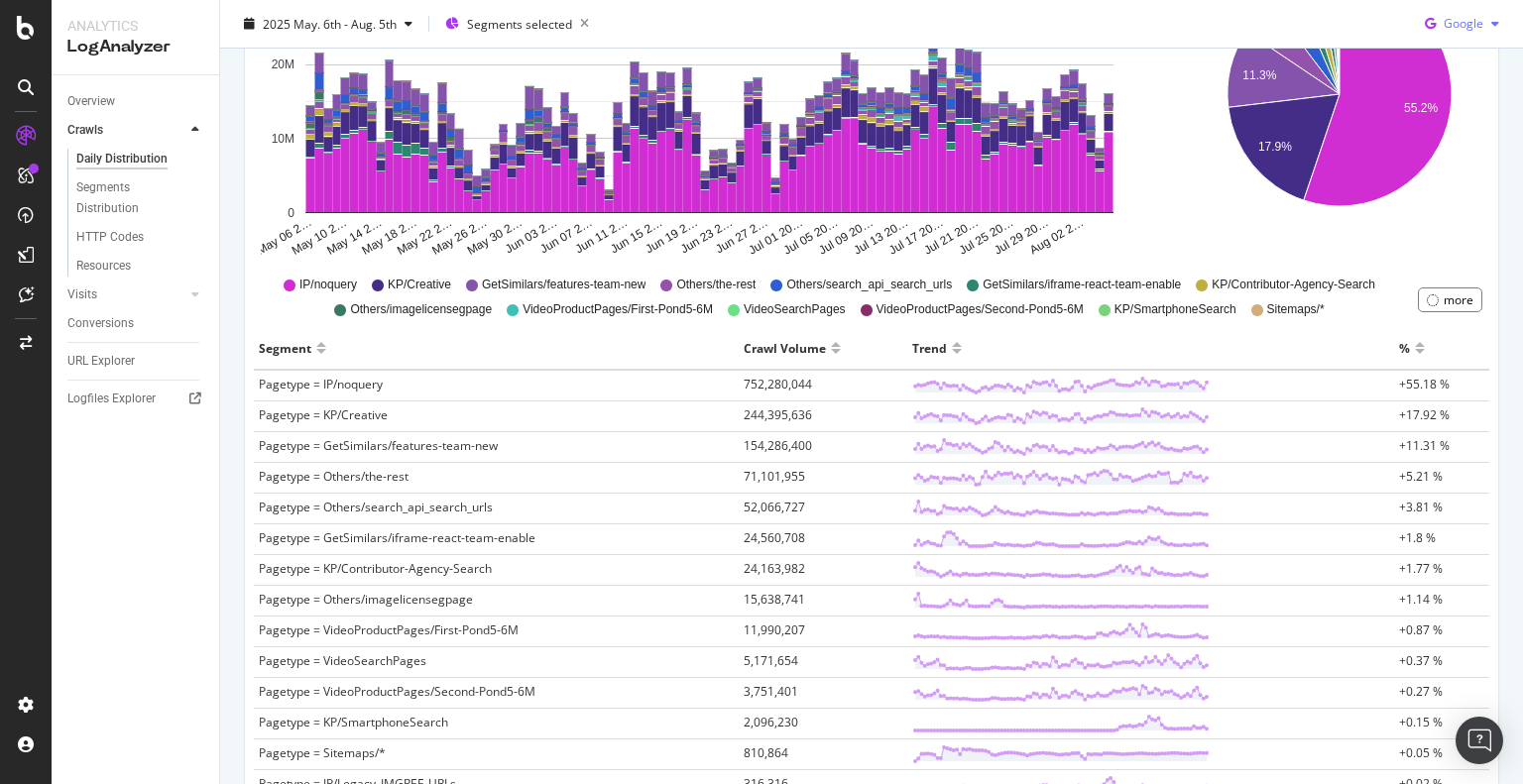 click on "Google" at bounding box center (1464, 23) 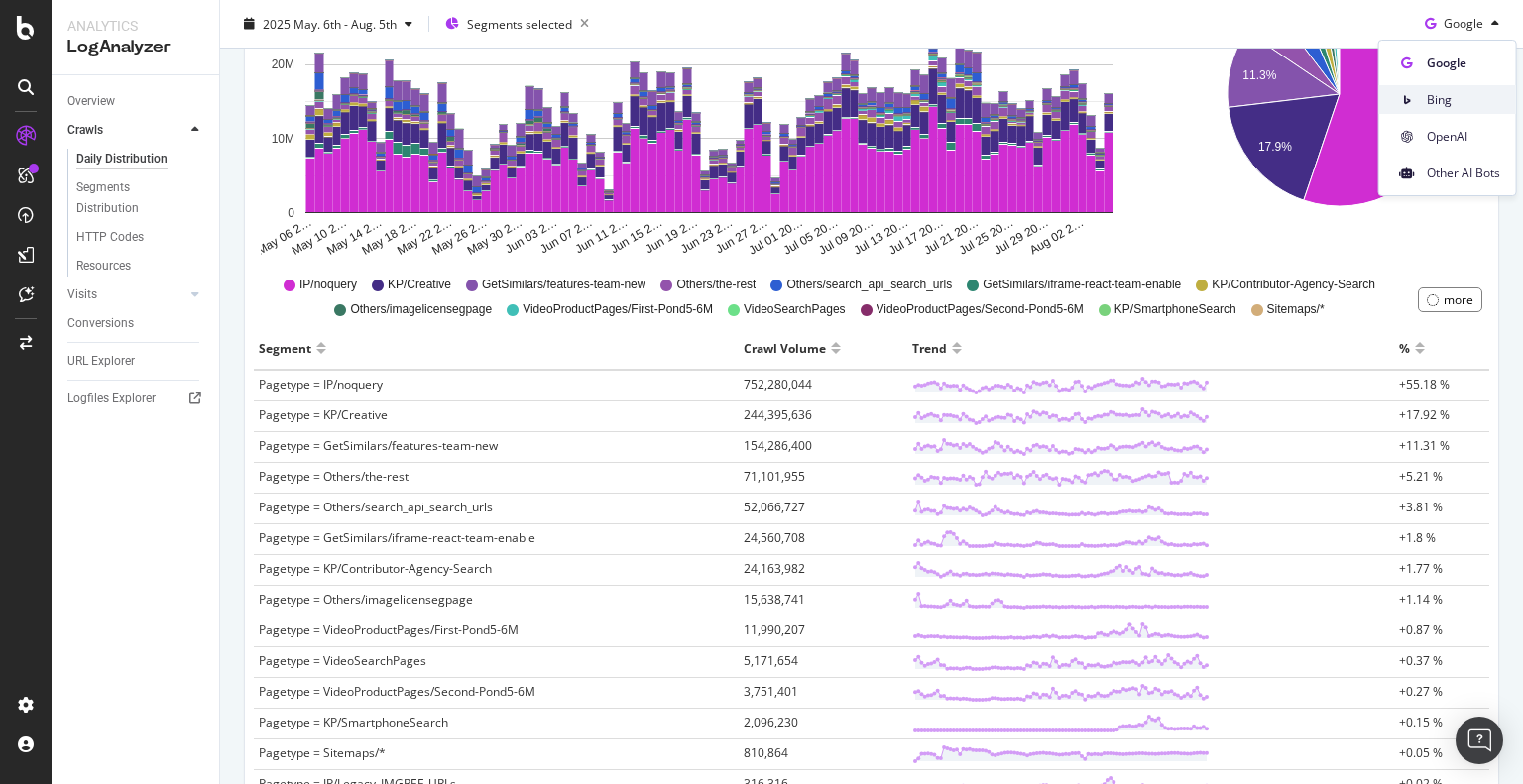 click on "Bing" at bounding box center (1464, 100) 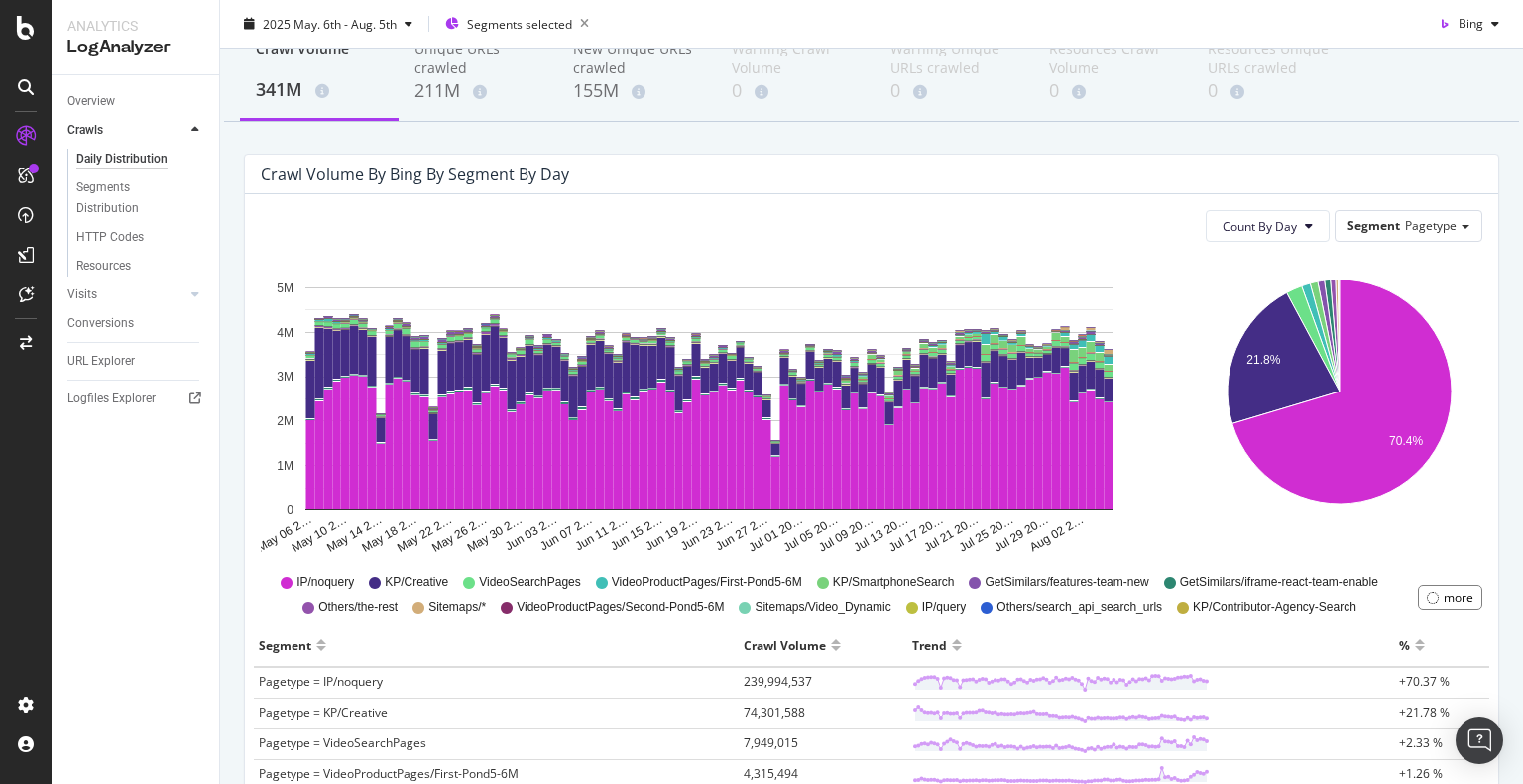 scroll, scrollTop: 0, scrollLeft: 0, axis: both 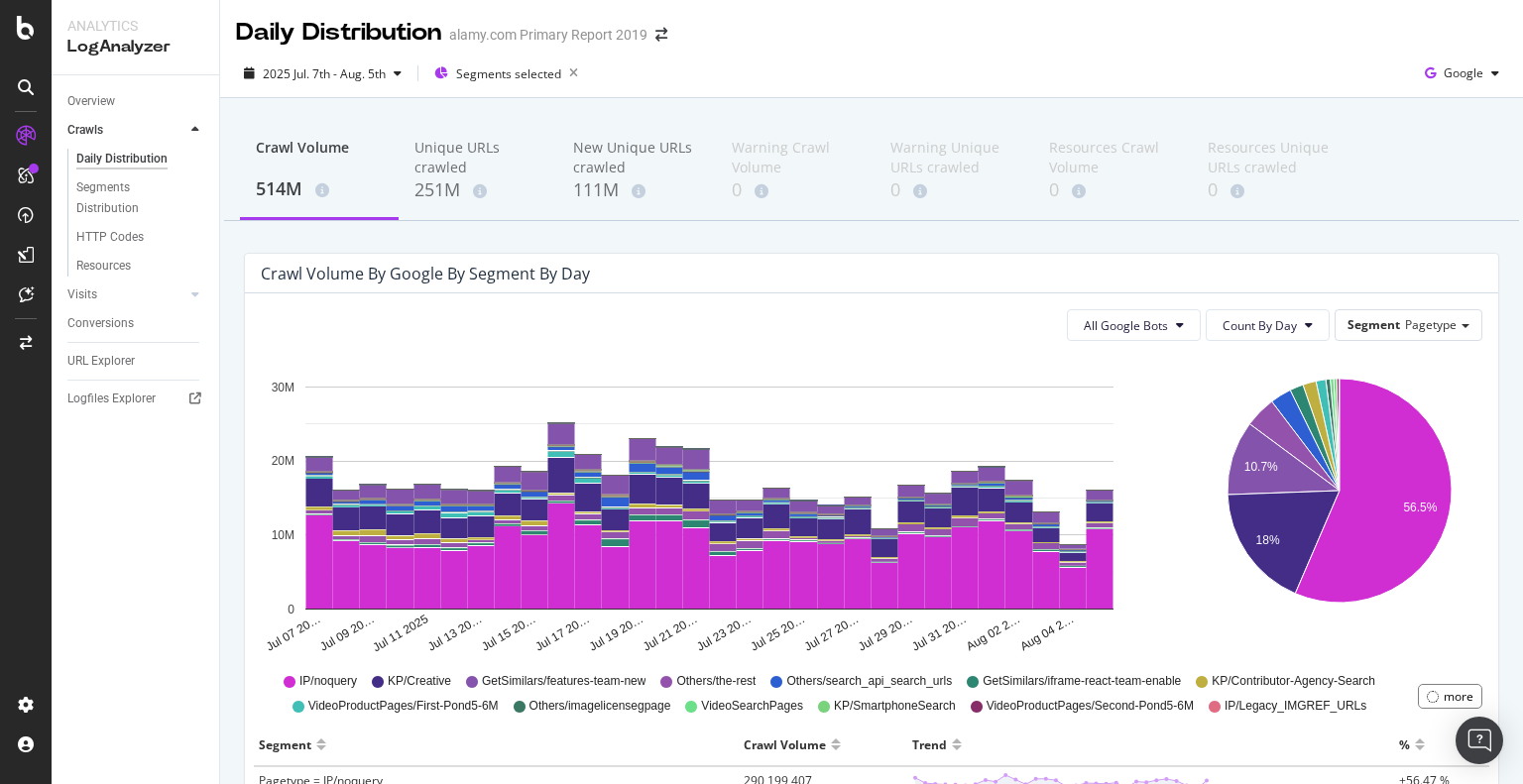 click on "Google" at bounding box center [1464, 72] 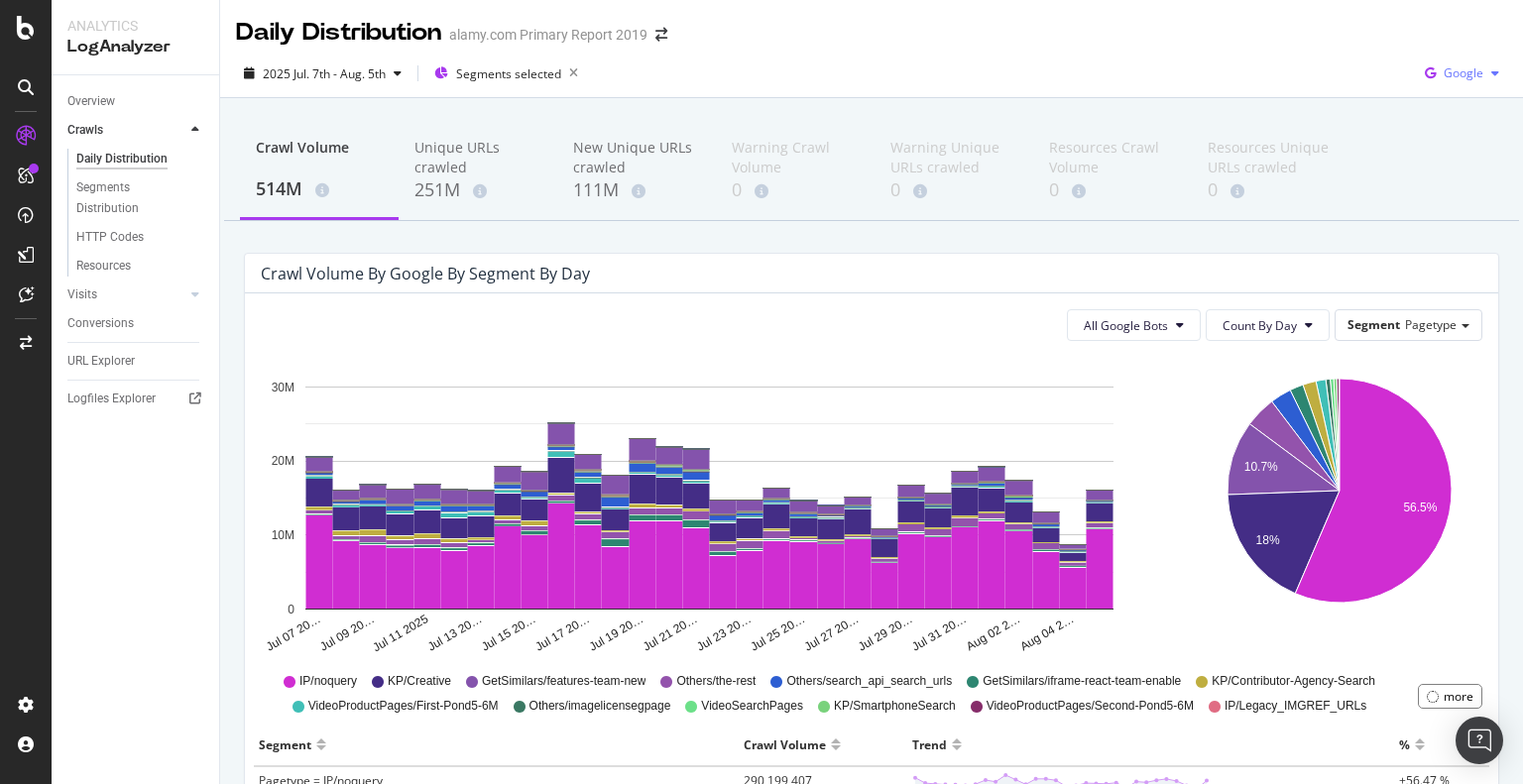 scroll, scrollTop: 0, scrollLeft: 0, axis: both 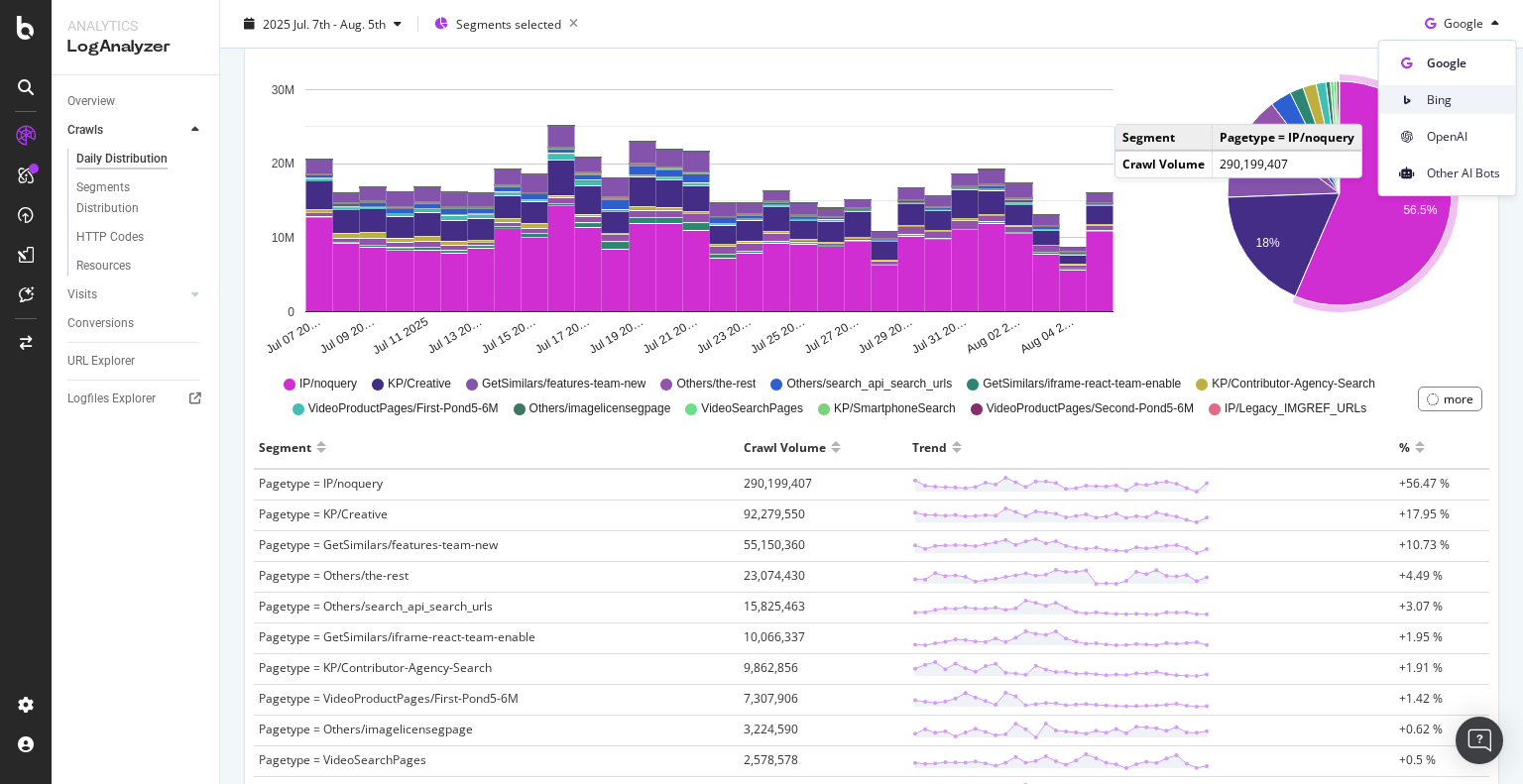 click on "Bing" at bounding box center (1464, 100) 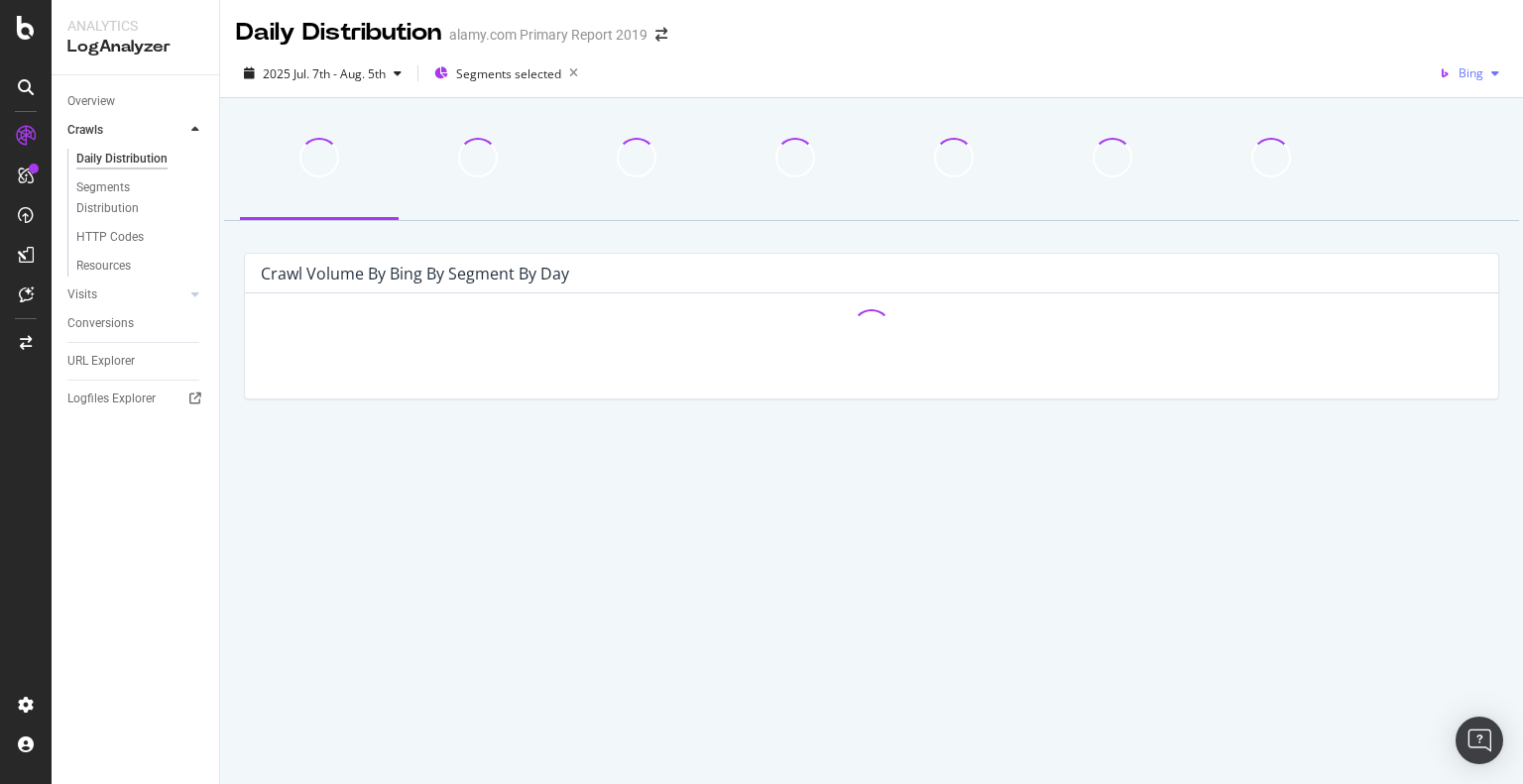 scroll, scrollTop: 0, scrollLeft: 0, axis: both 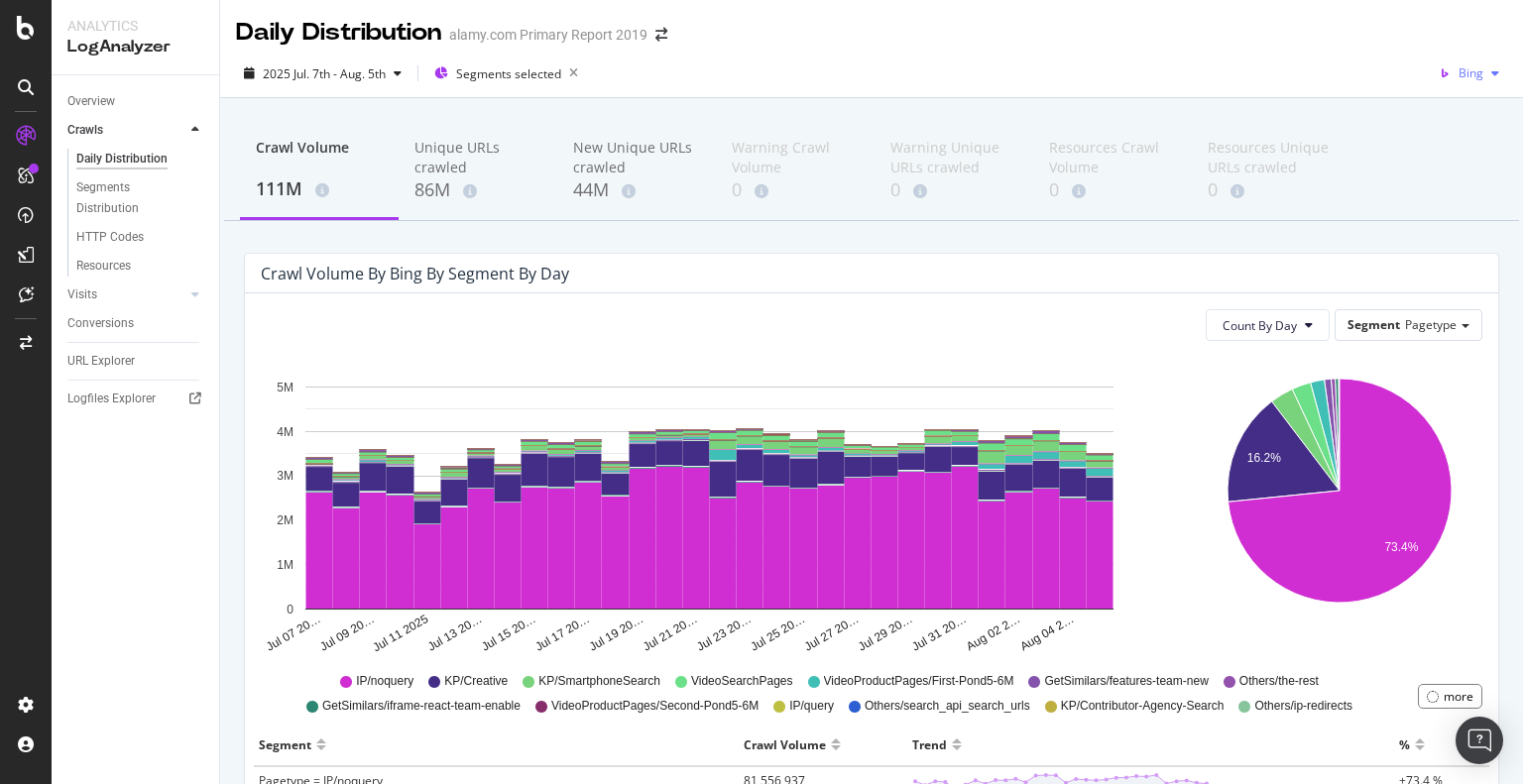 click on "Bing" at bounding box center (1470, 72) 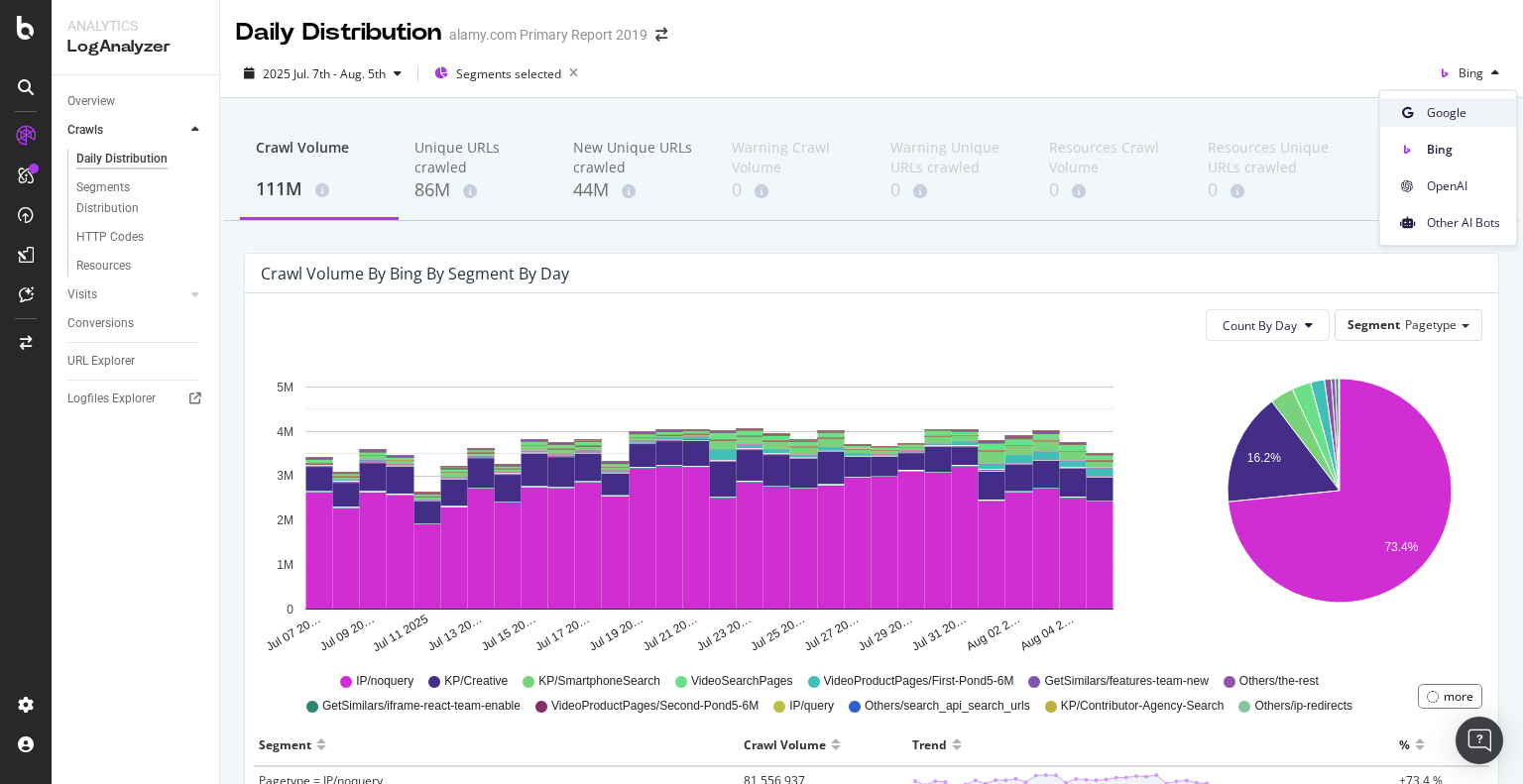 click on "Google" at bounding box center (1448, 112) 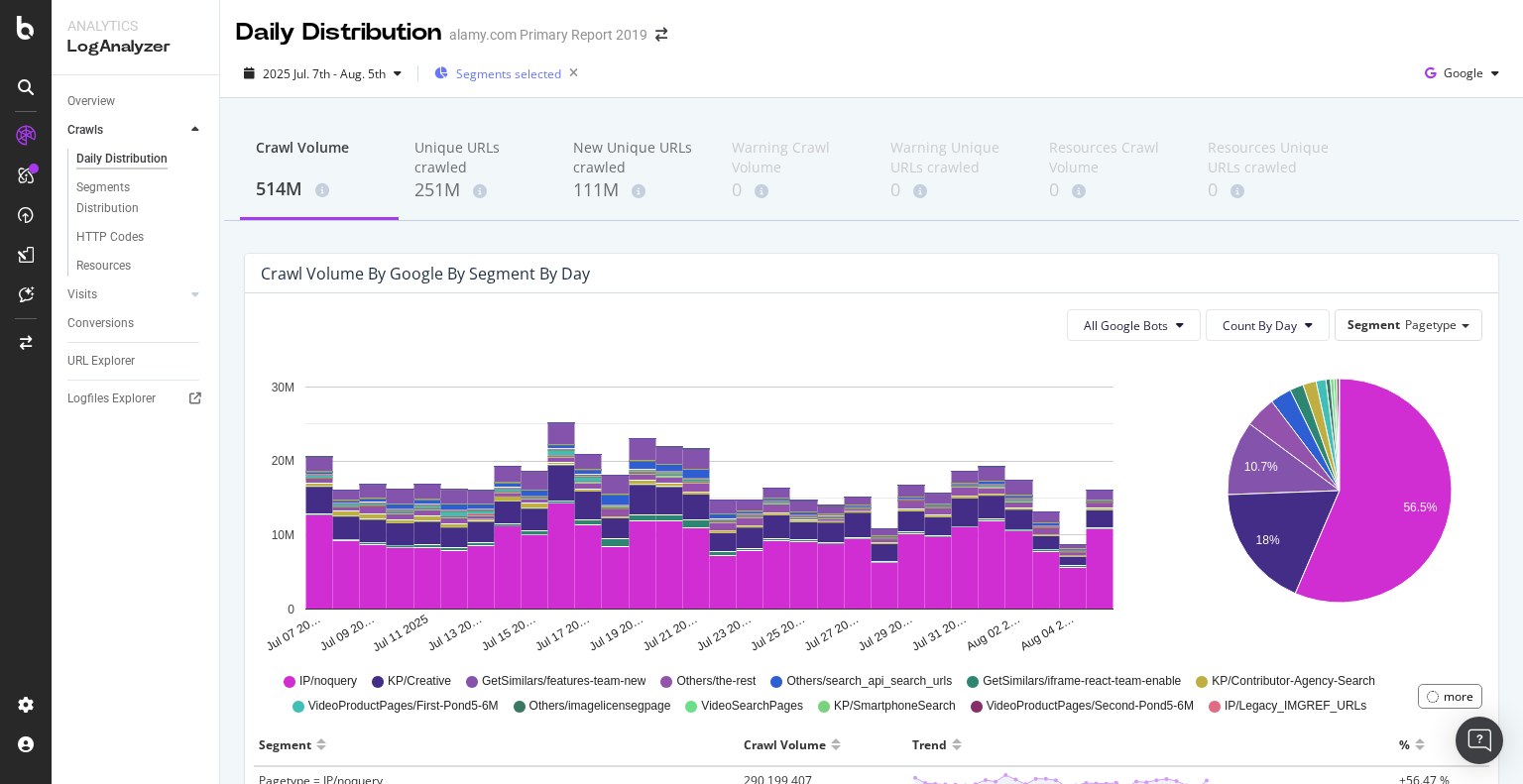 click on "Segments selected" at bounding box center [510, 73] 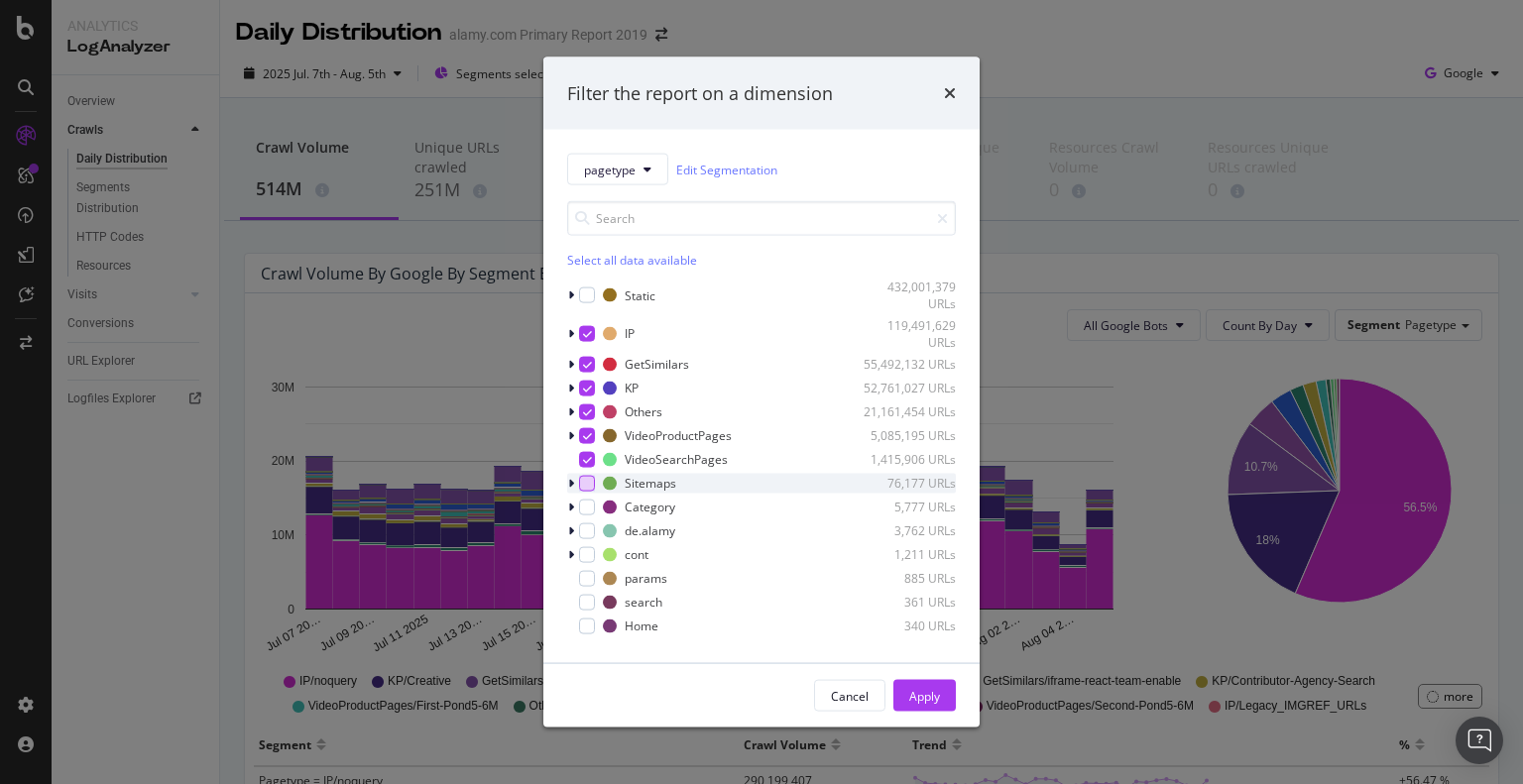 click at bounding box center [587, 483] 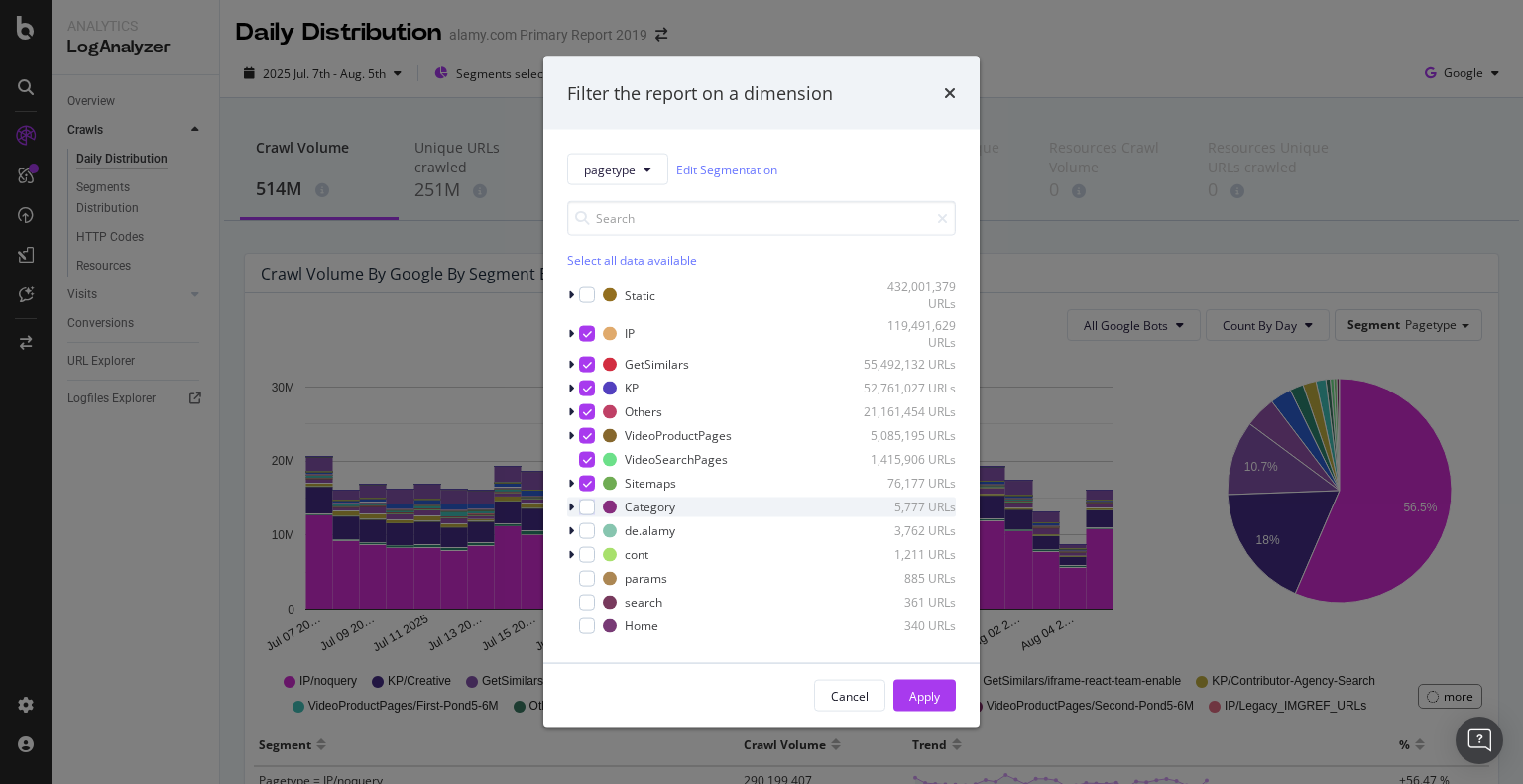 click on "Category 5,777   URLs" at bounding box center [762, 506] 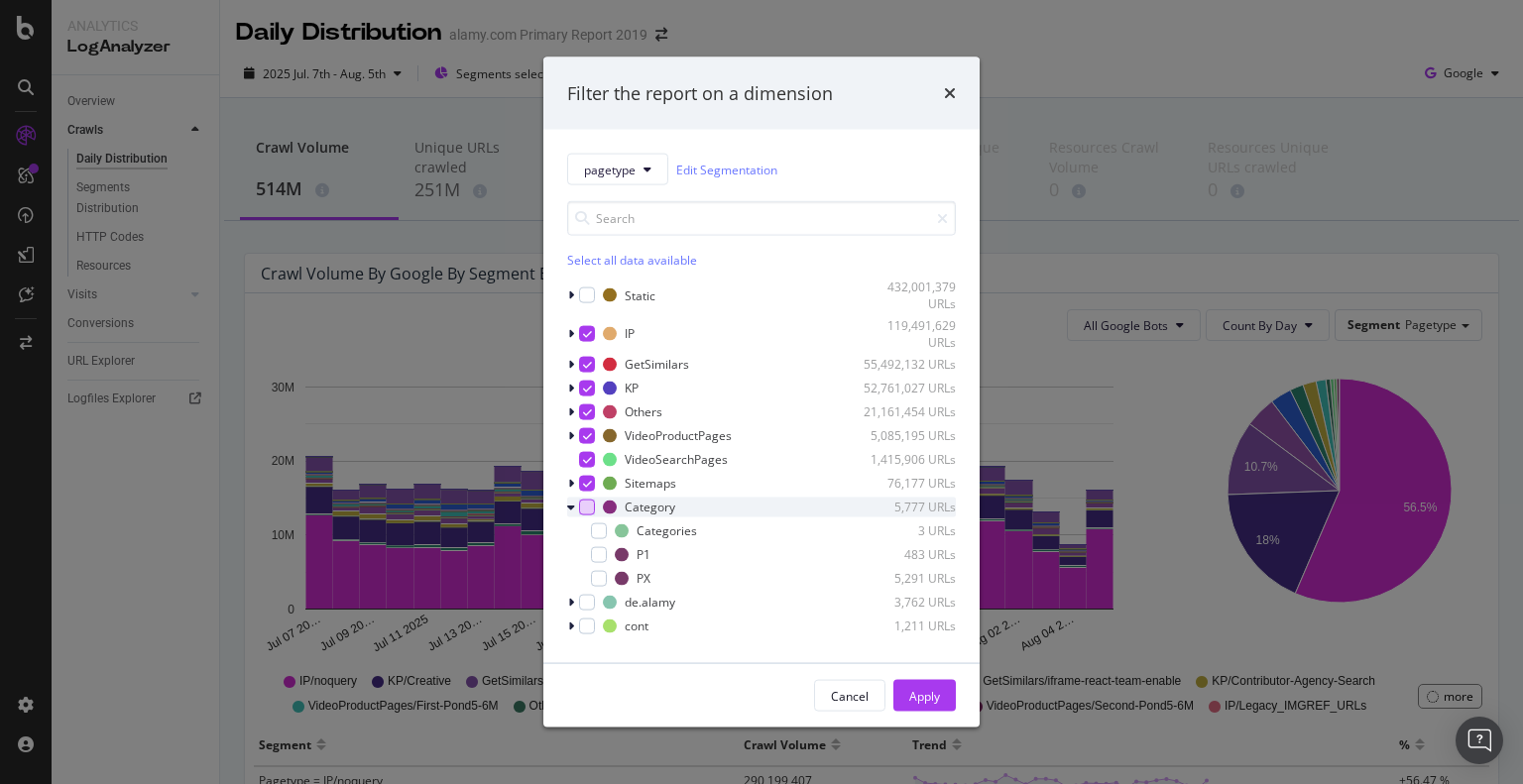 click at bounding box center (587, 506) 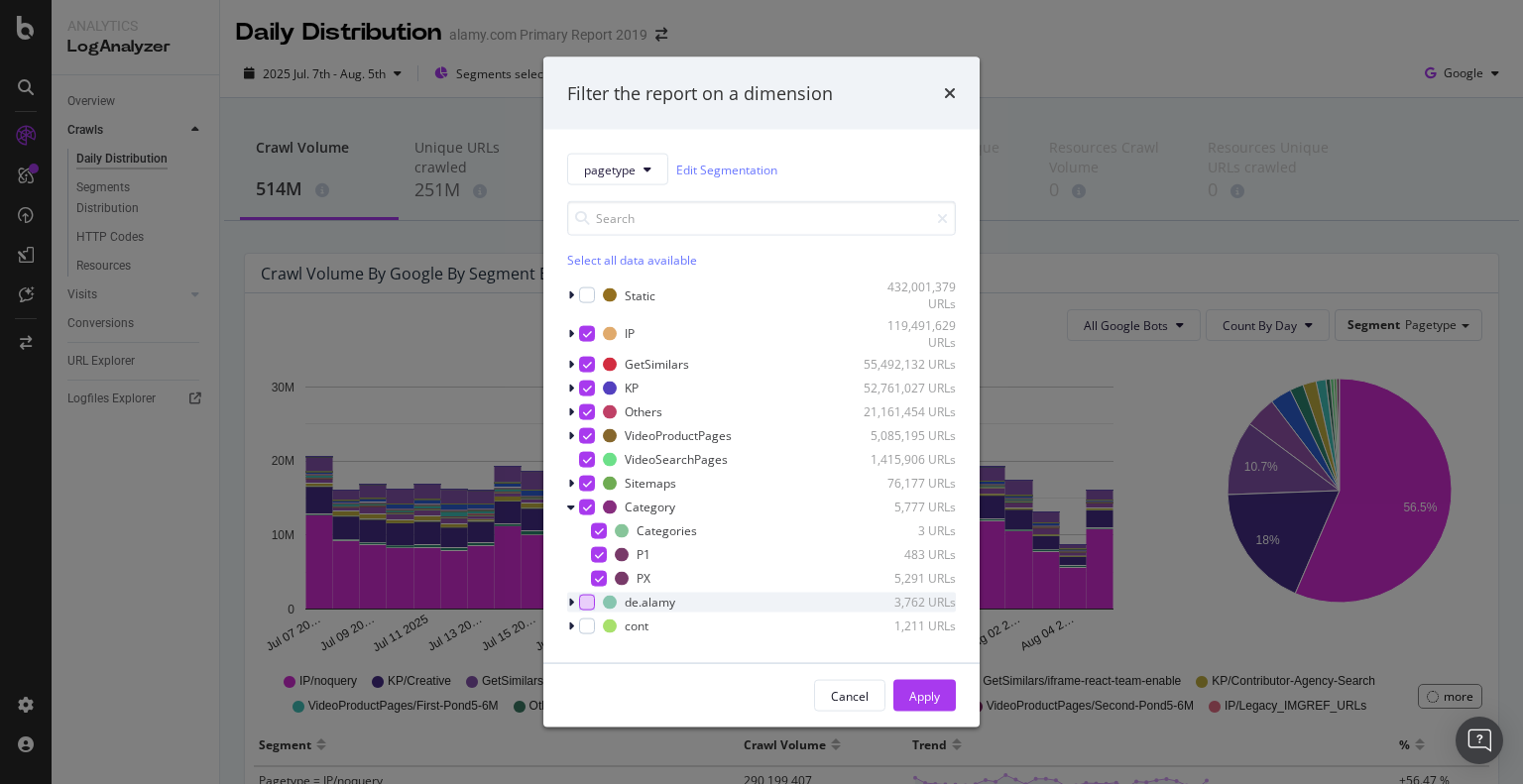 click at bounding box center [587, 602] 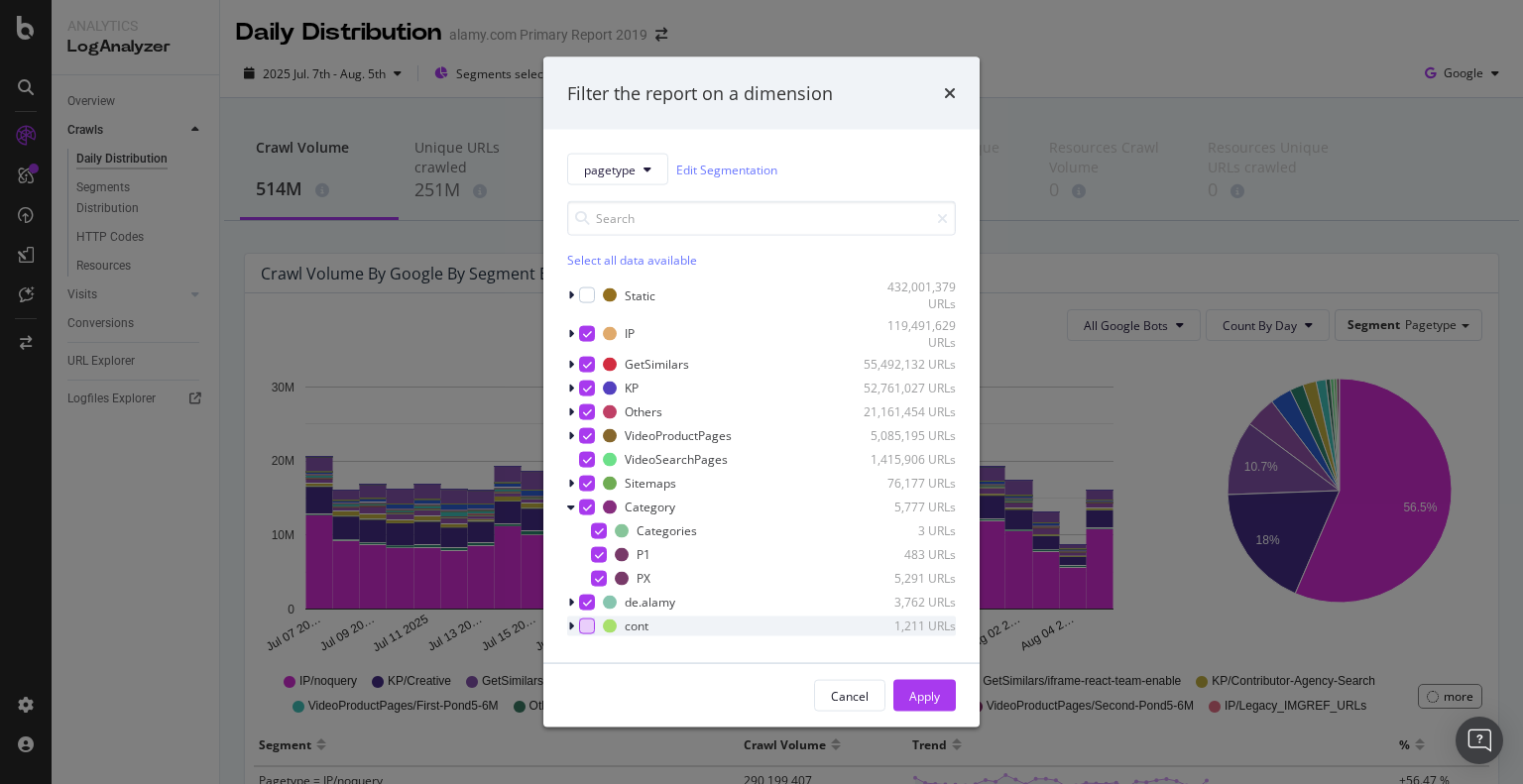 click at bounding box center [587, 625] 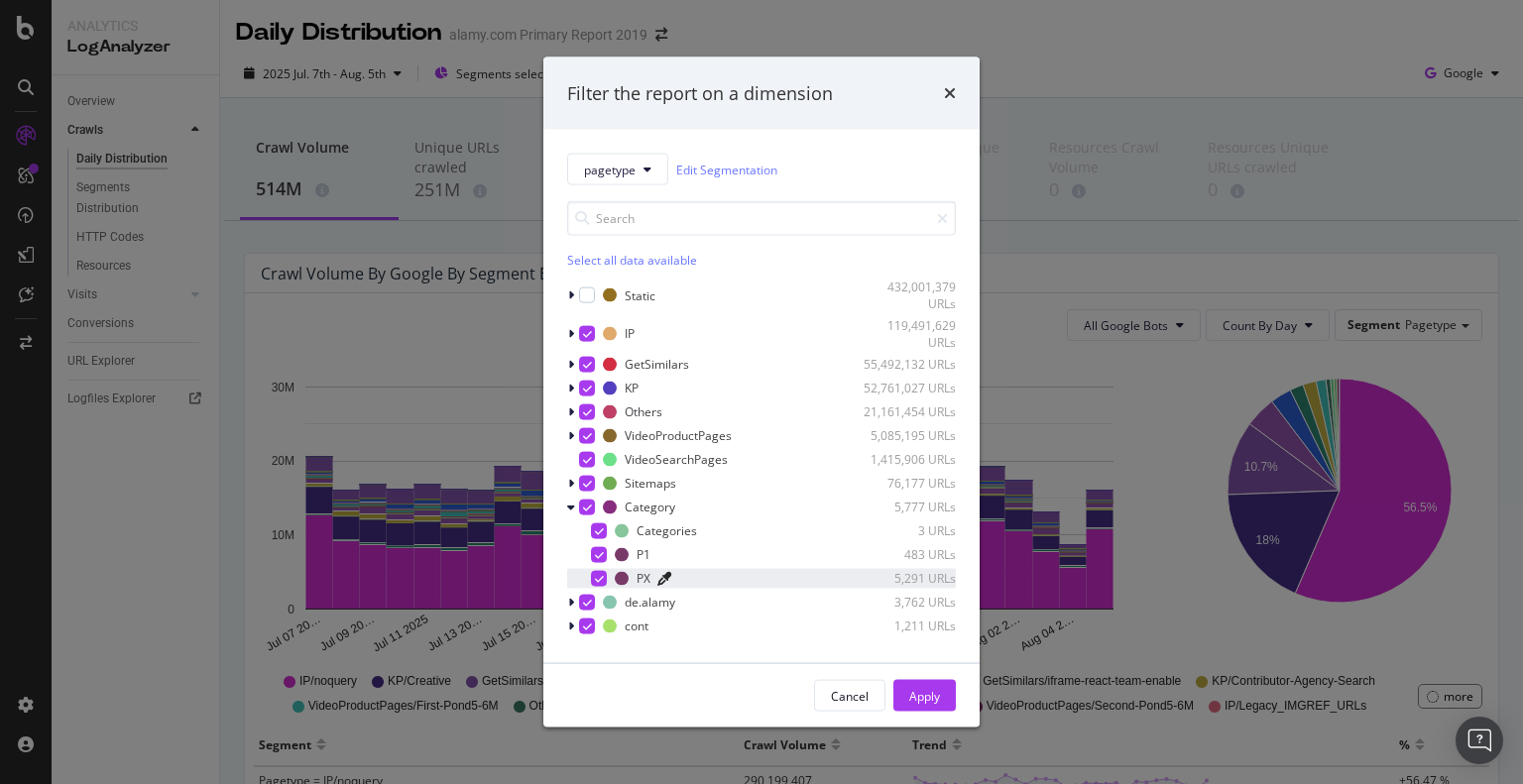 scroll, scrollTop: 163, scrollLeft: 0, axis: vertical 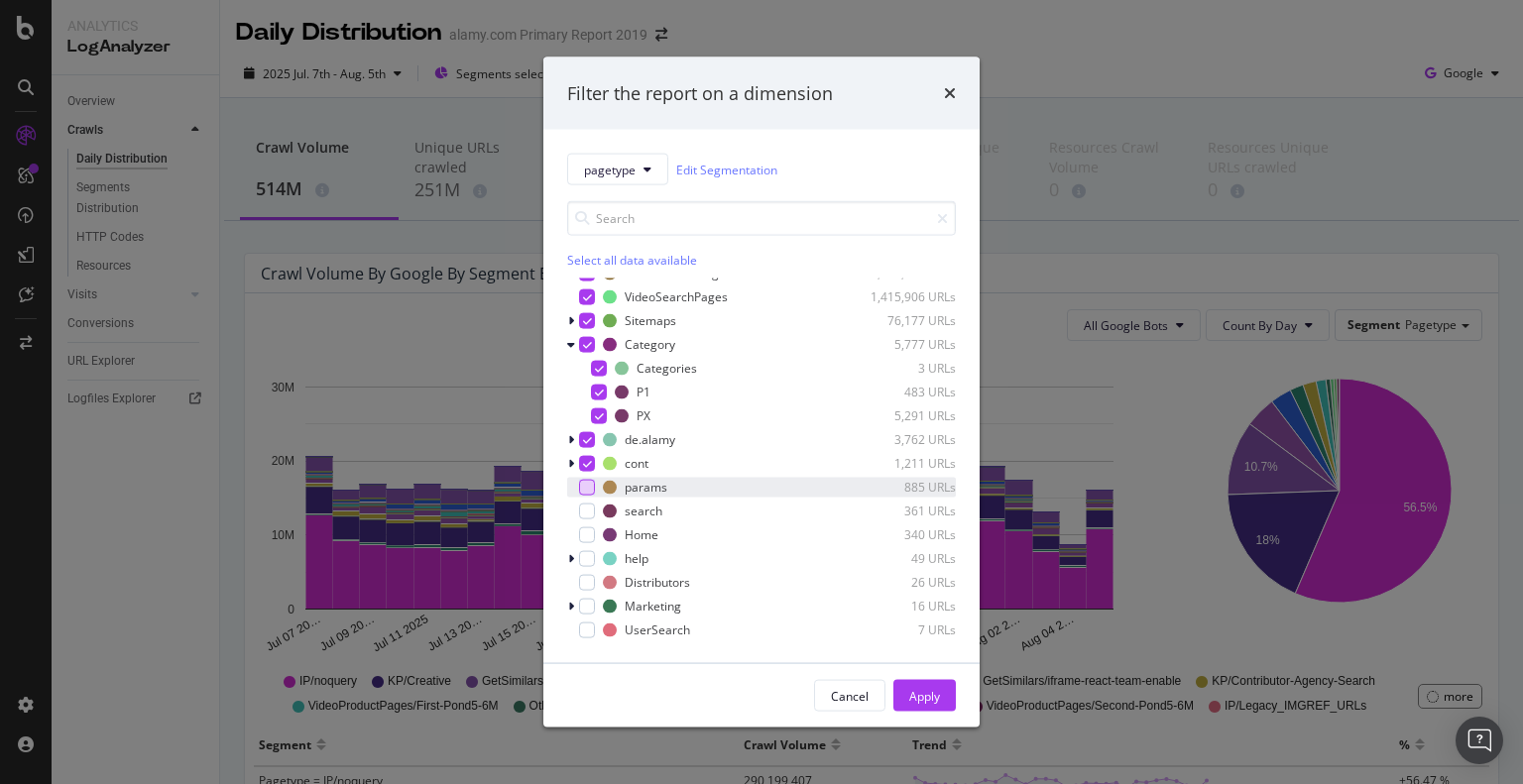 click at bounding box center (587, 487) 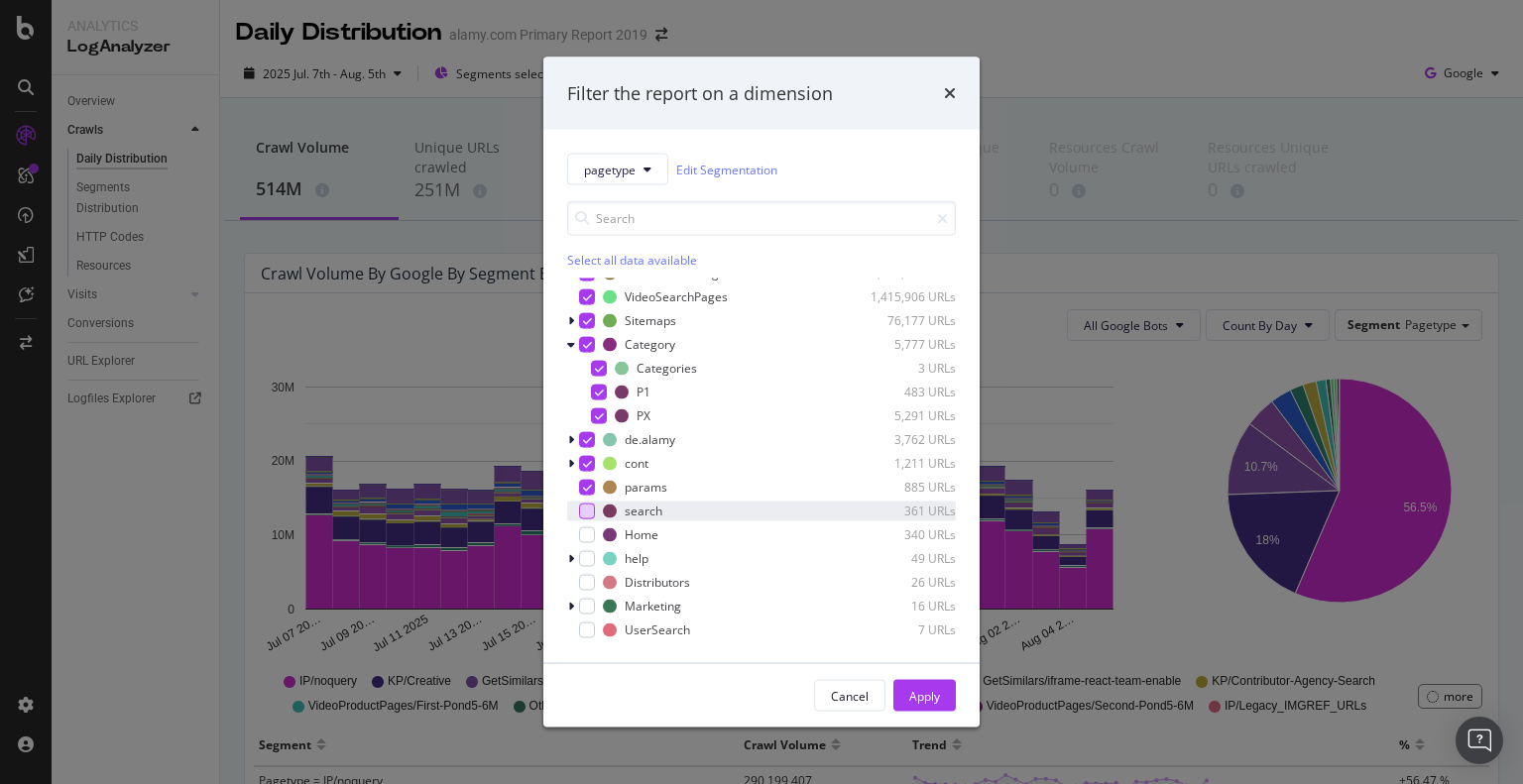 click at bounding box center (587, 510) 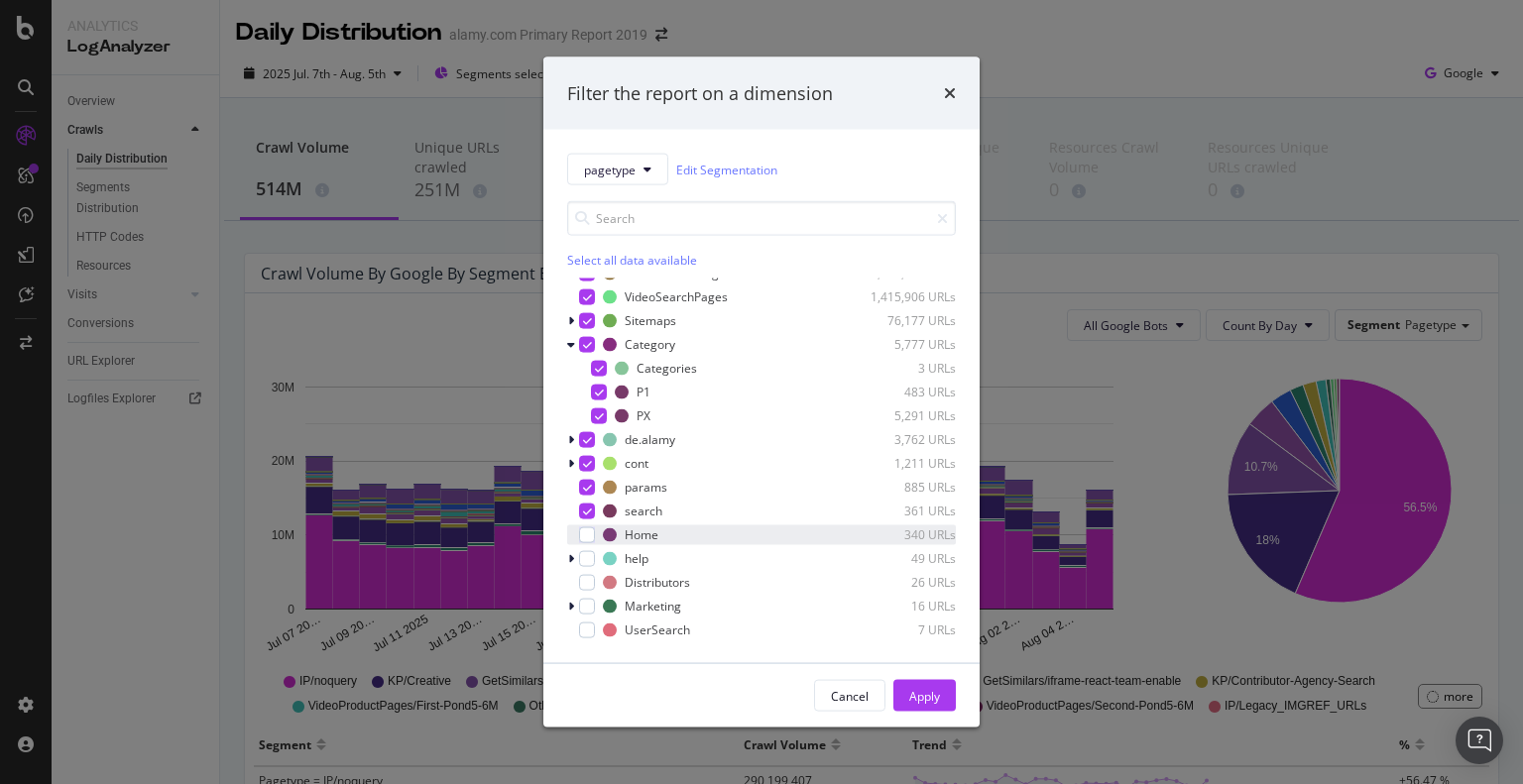 click at bounding box center (587, 534) 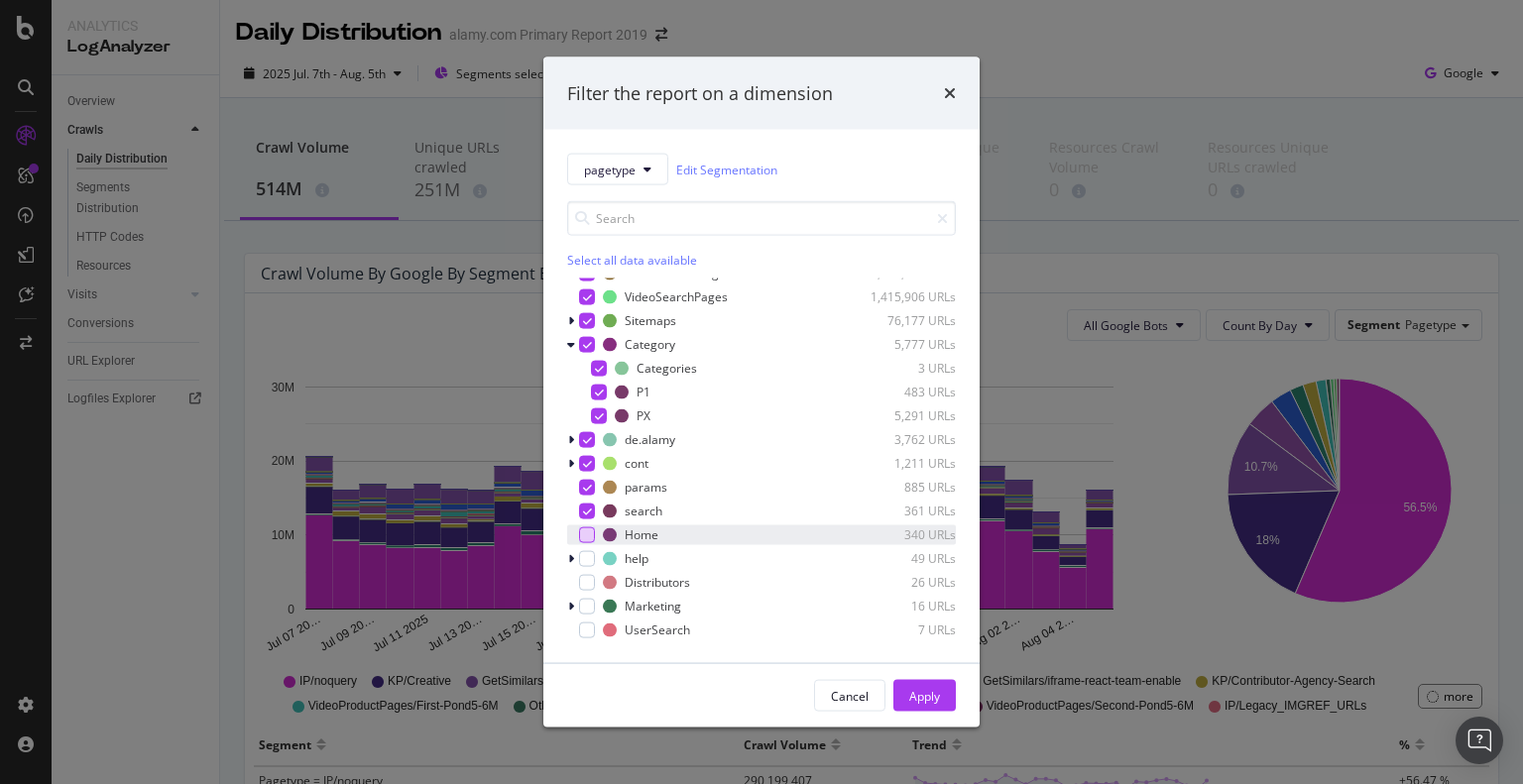 click at bounding box center [587, 534] 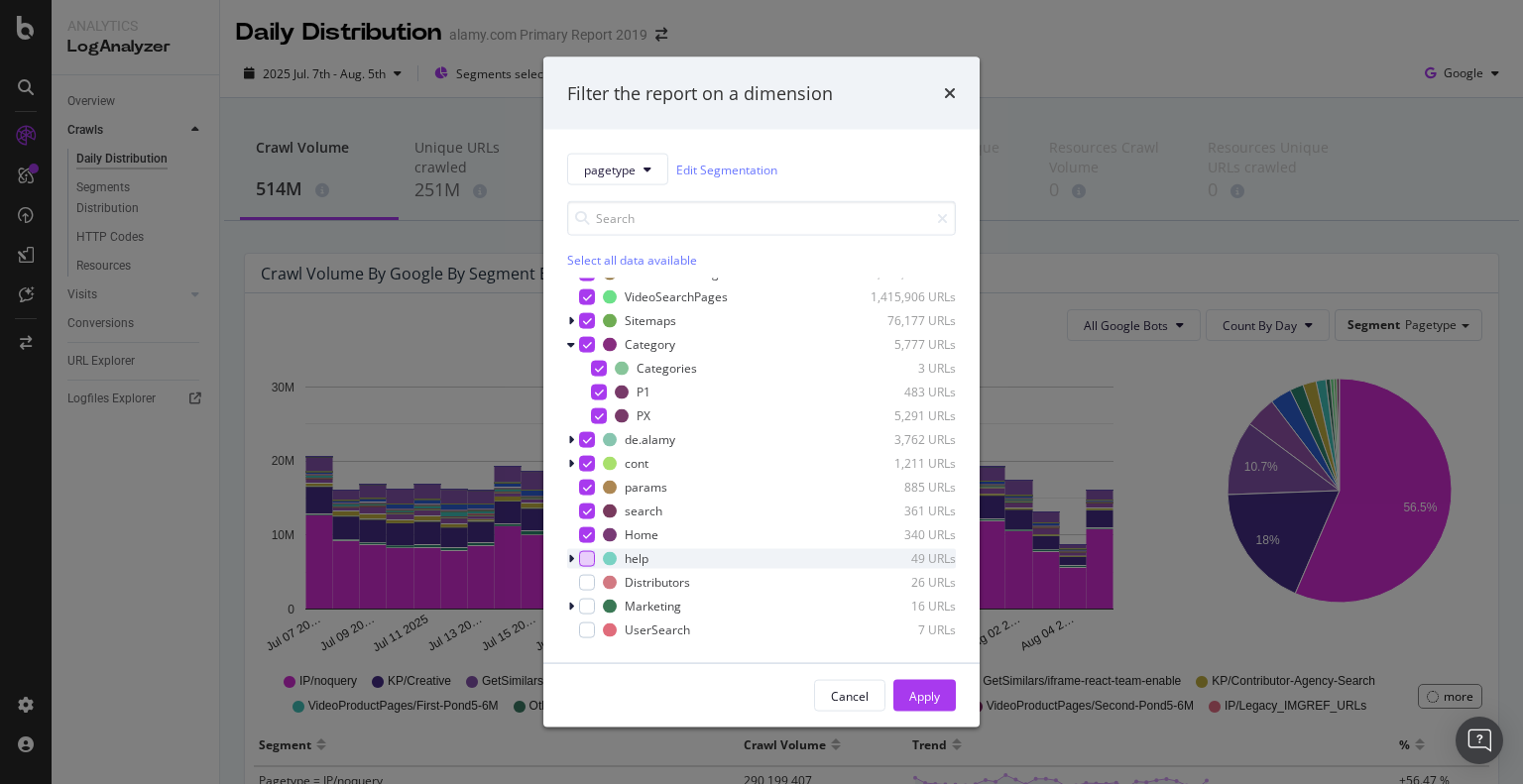 click at bounding box center (587, 558) 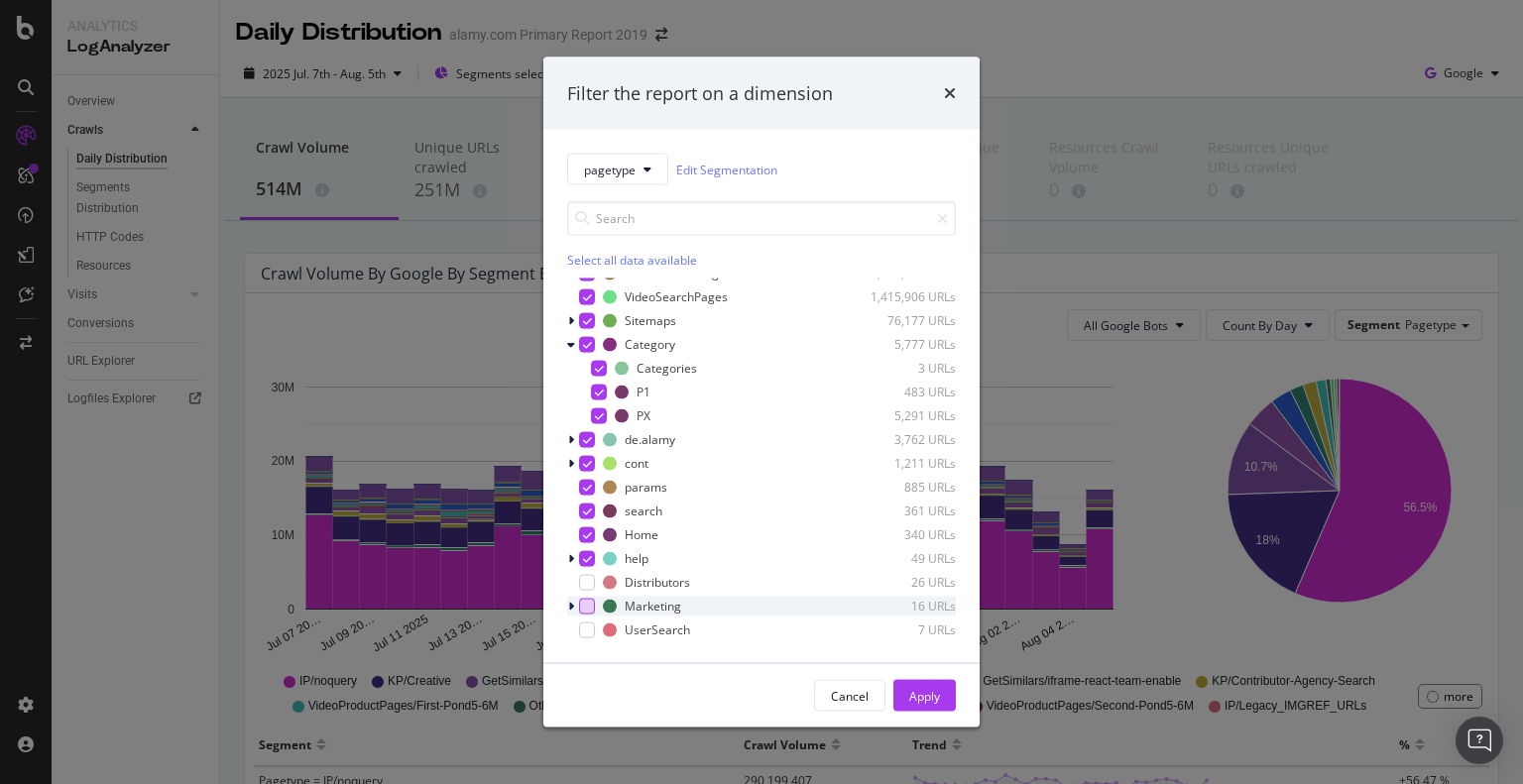 click at bounding box center [587, 606] 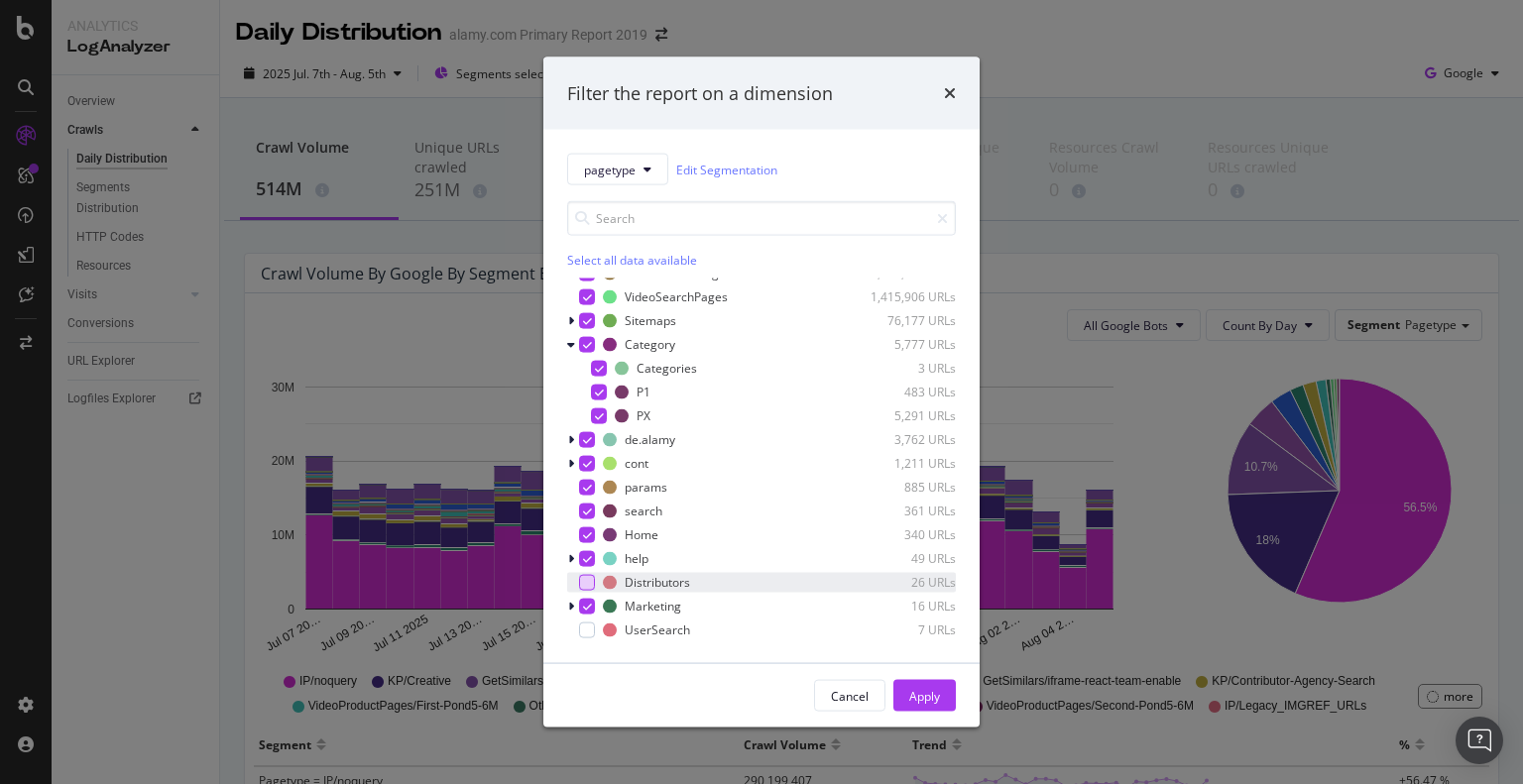 click at bounding box center [587, 582] 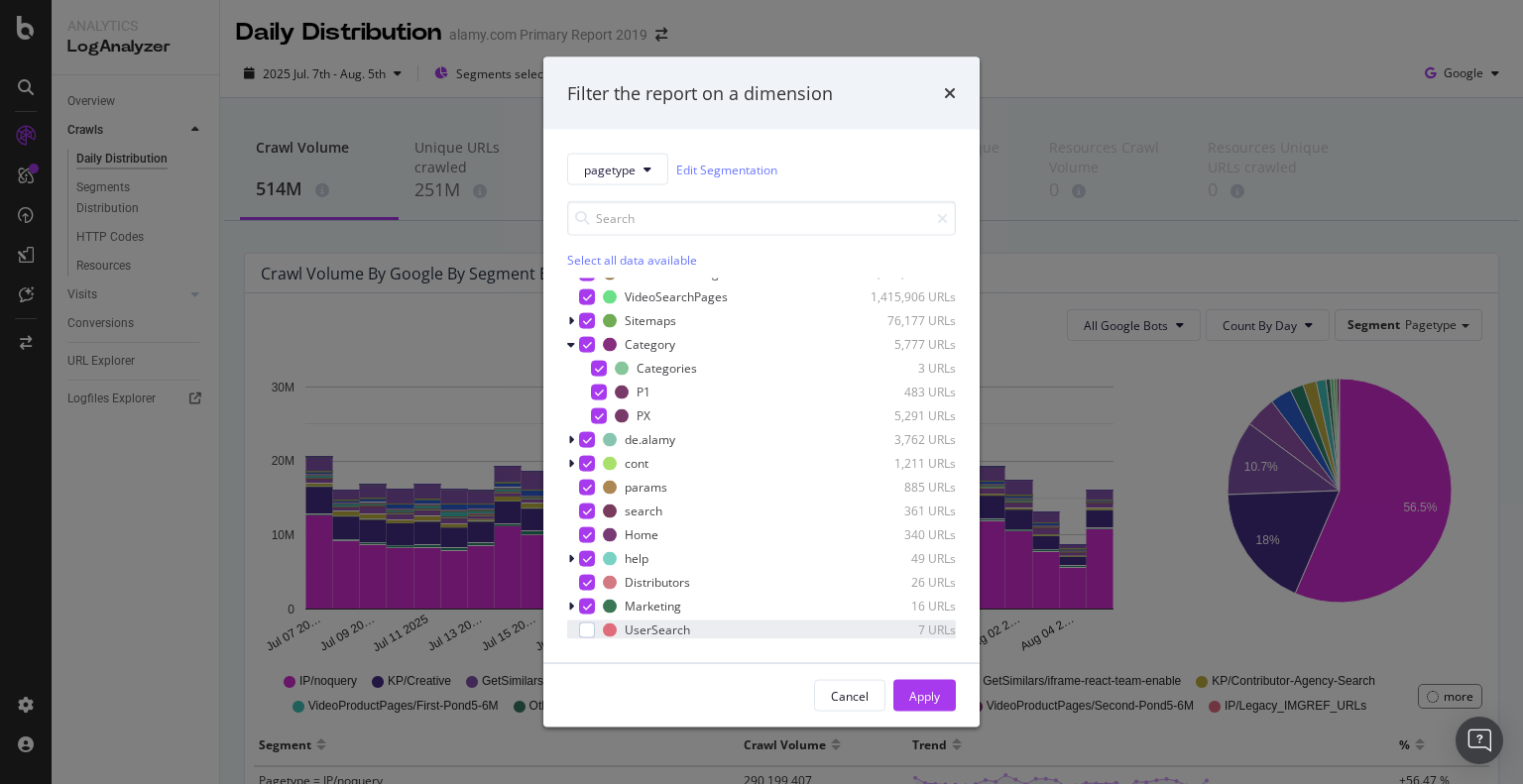drag, startPoint x: 586, startPoint y: 634, endPoint x: 600, endPoint y: 621, distance: 19.104973 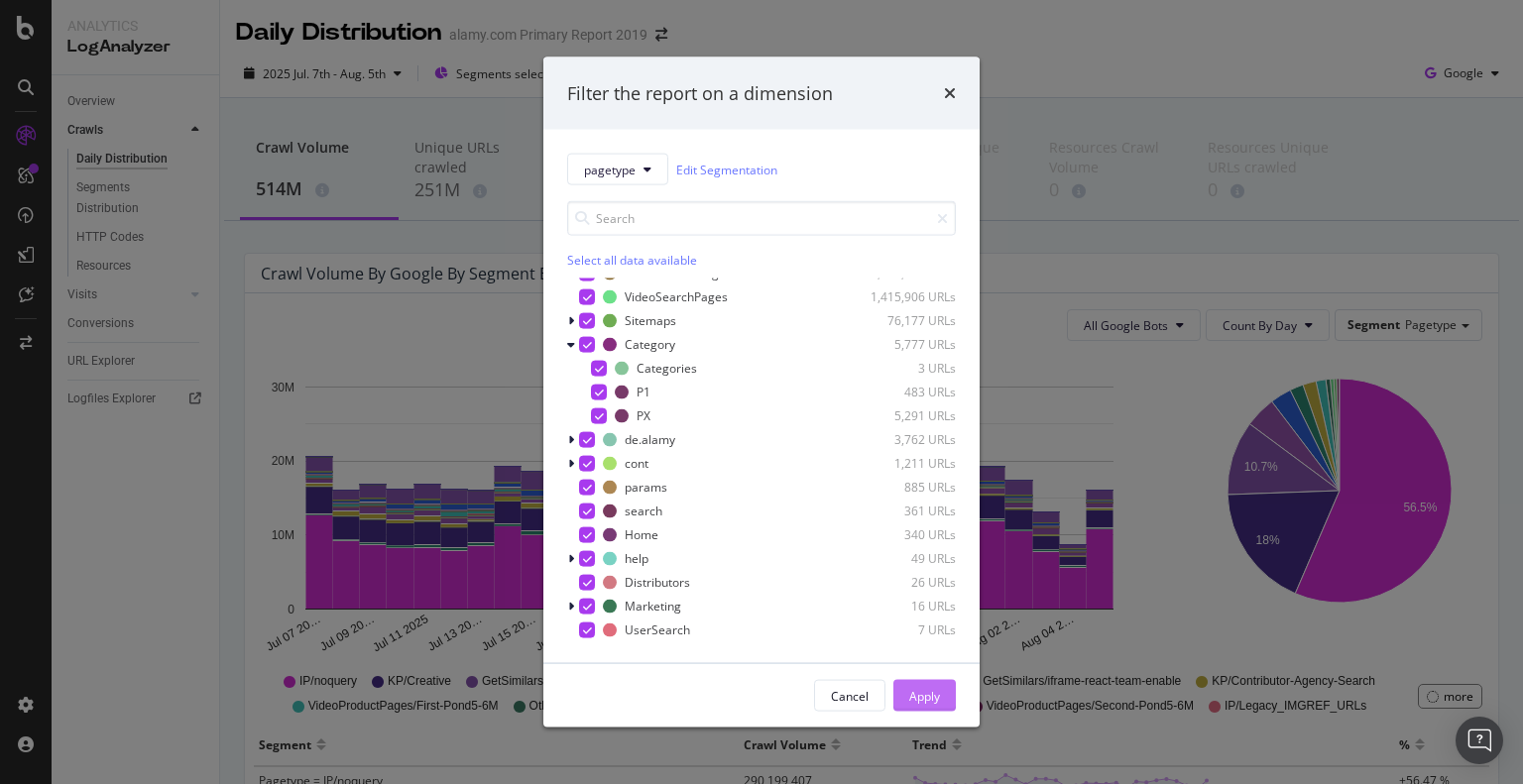 click on "Apply" at bounding box center [924, 695] 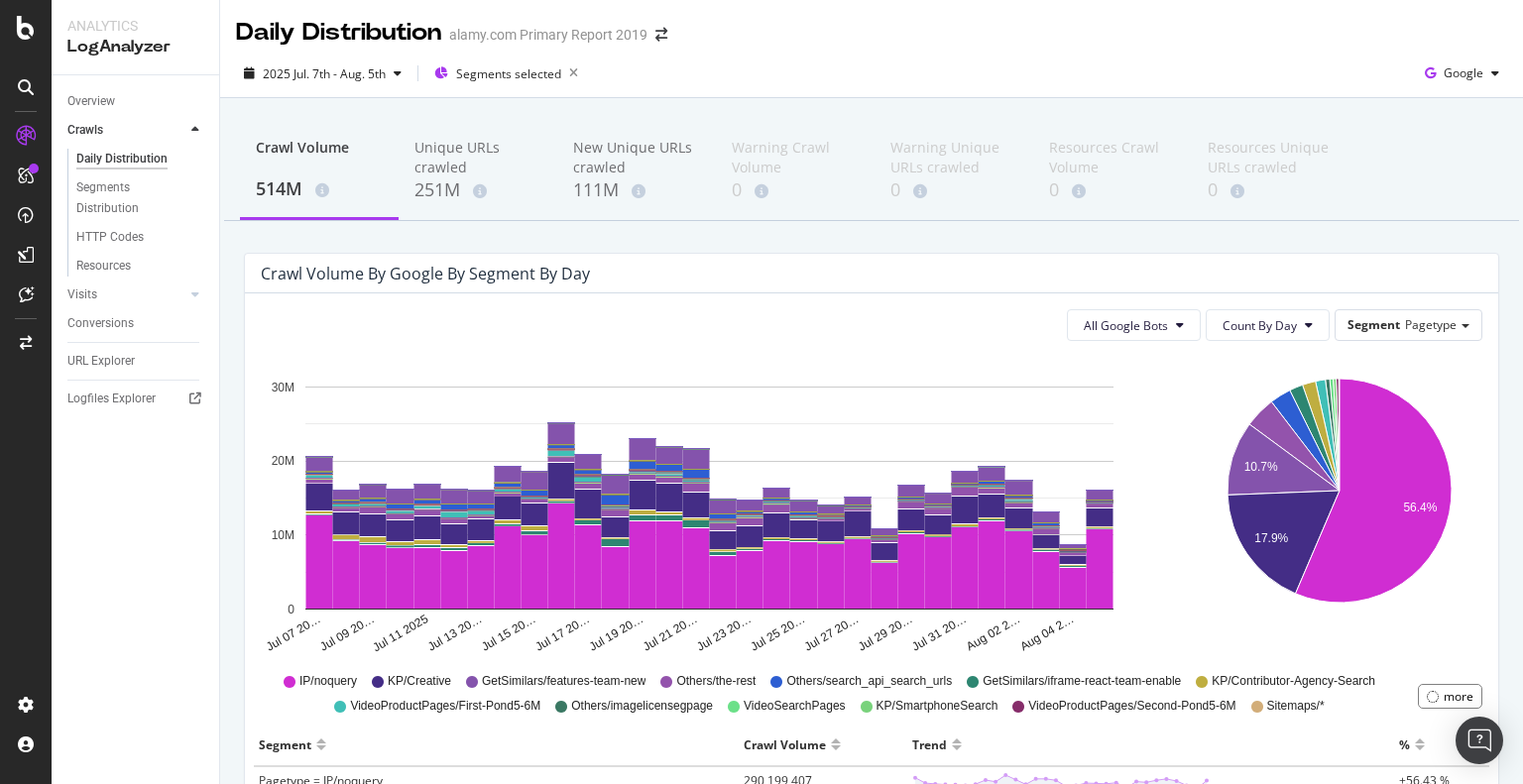 type 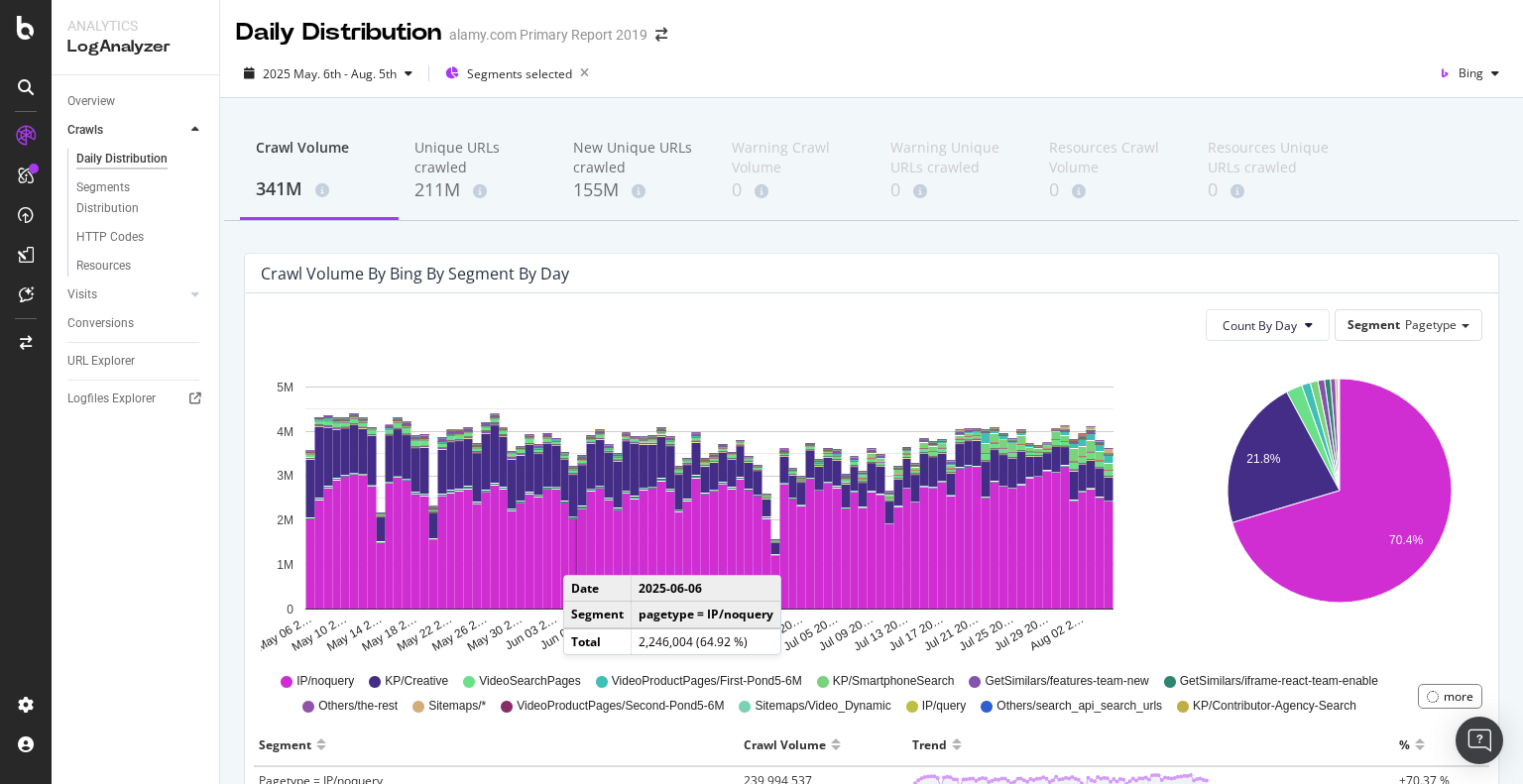 scroll, scrollTop: 0, scrollLeft: 0, axis: both 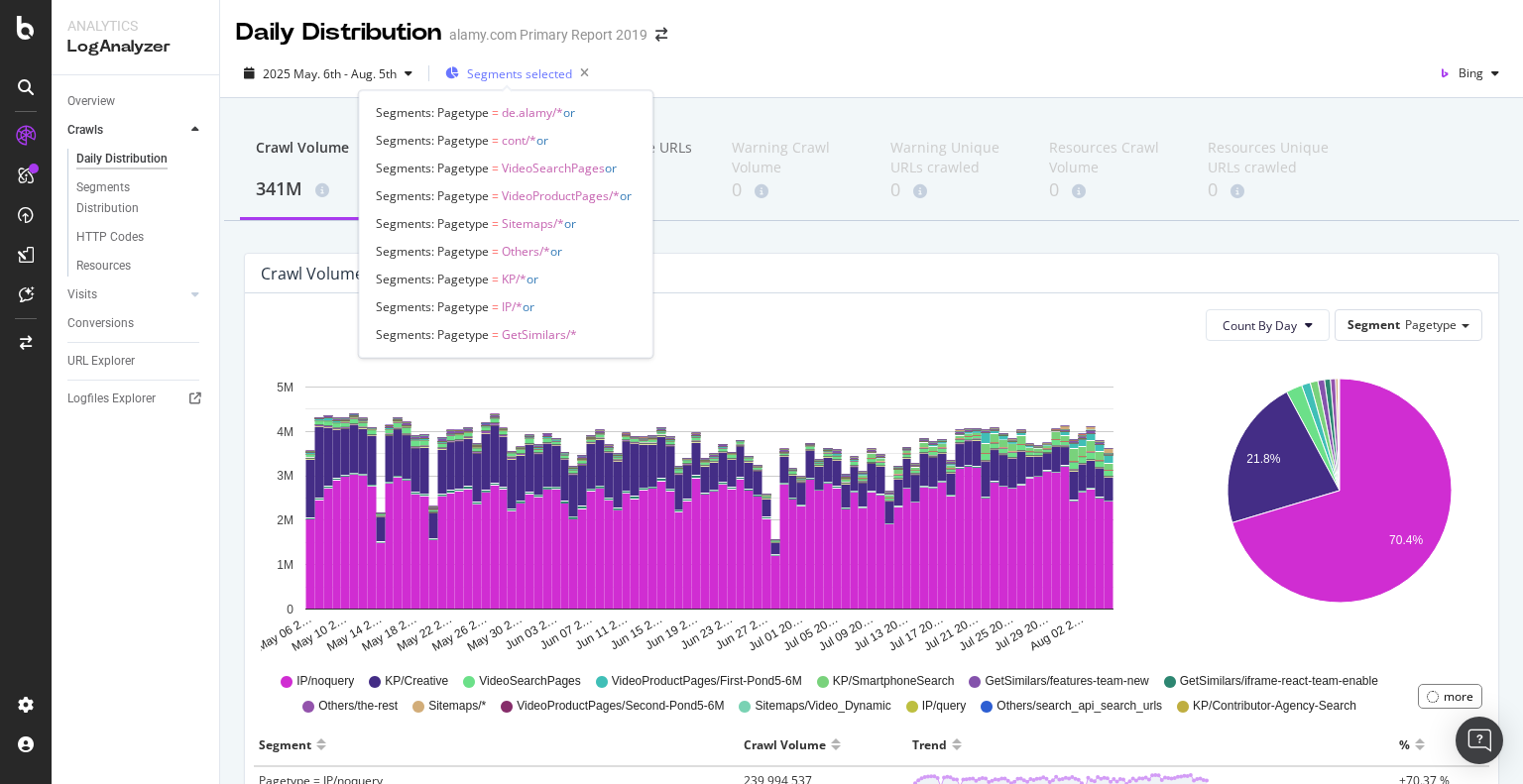 click on "Segments selected" at bounding box center [520, 73] 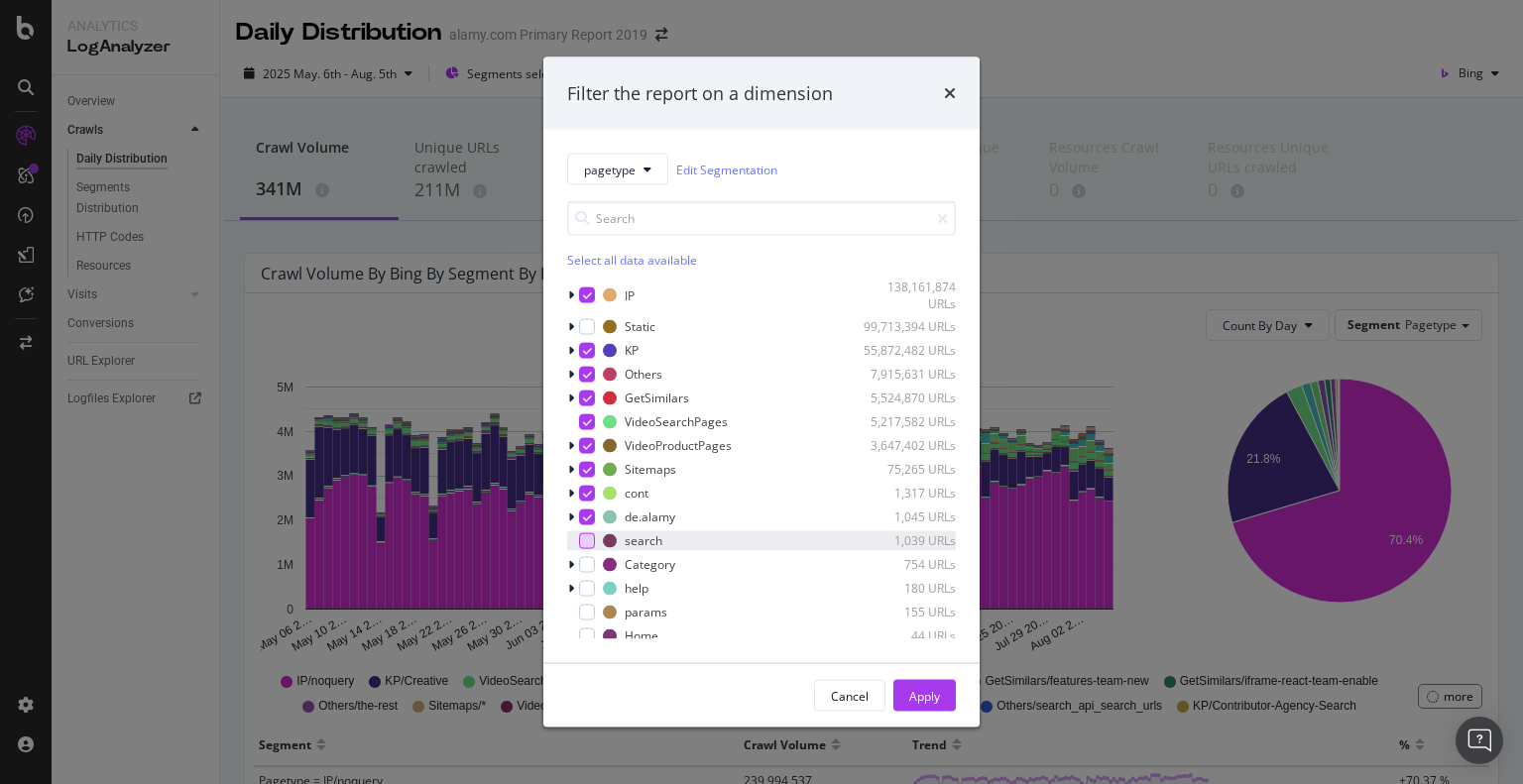 click at bounding box center [587, 540] 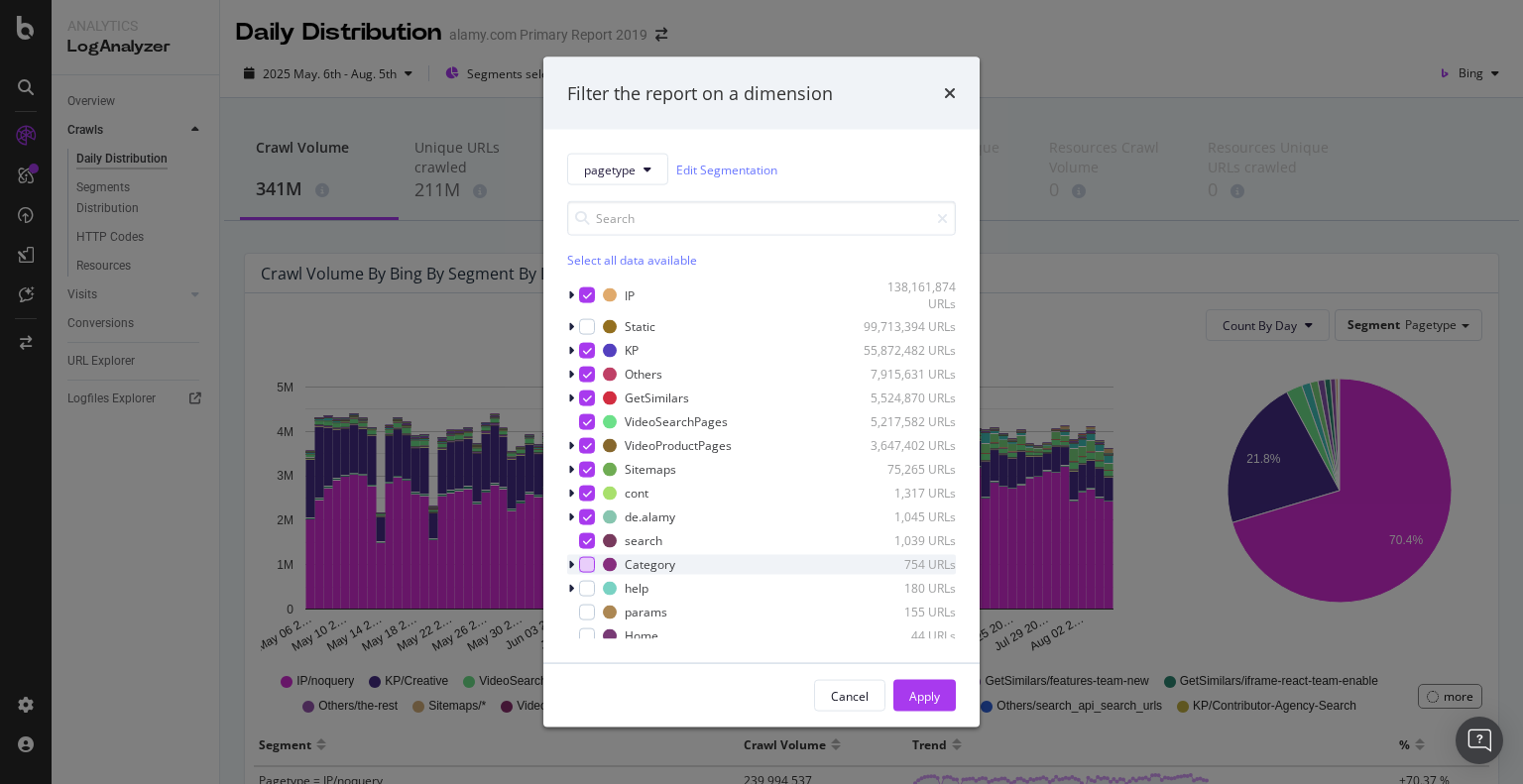 click at bounding box center (587, 564) 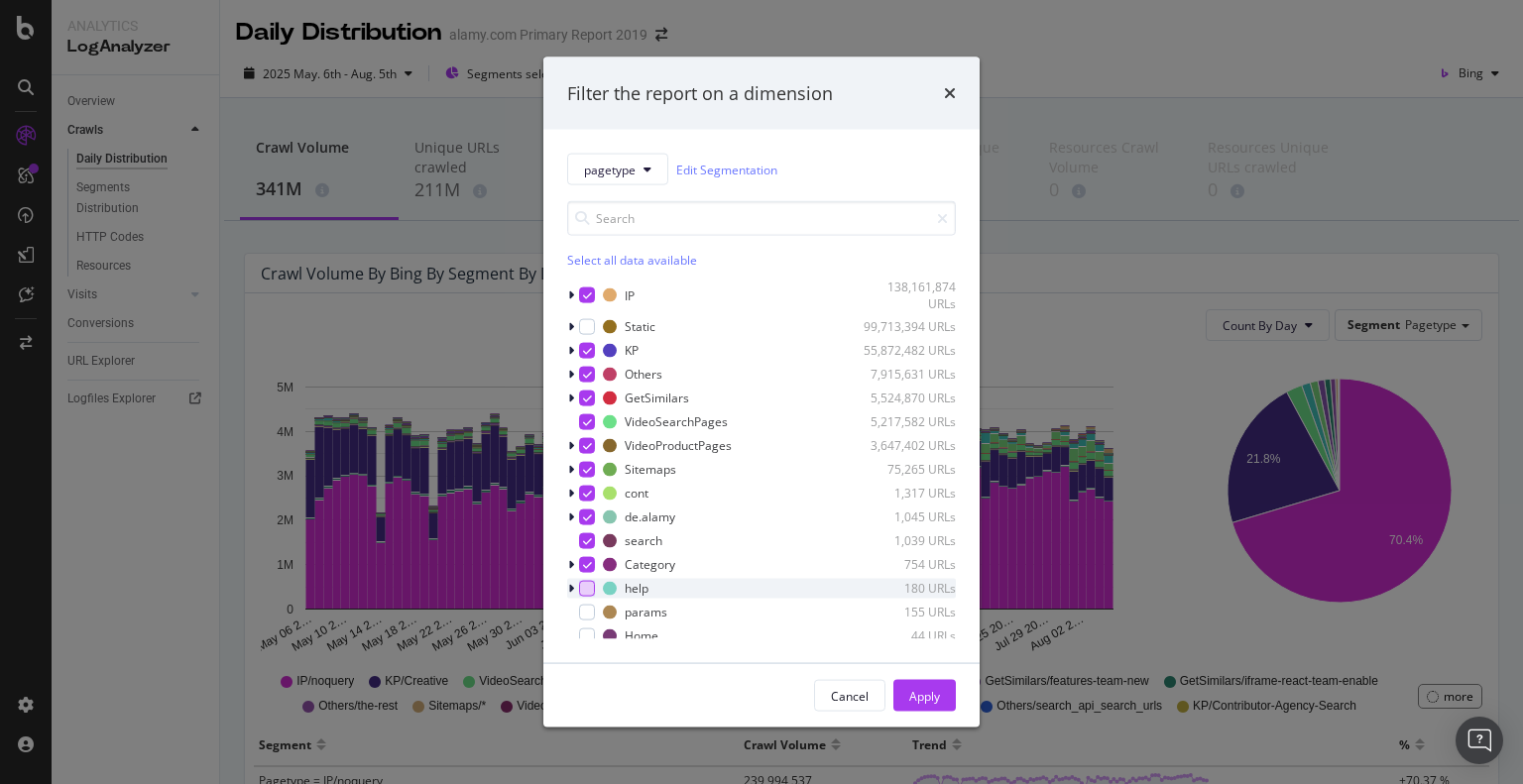 click at bounding box center (587, 588) 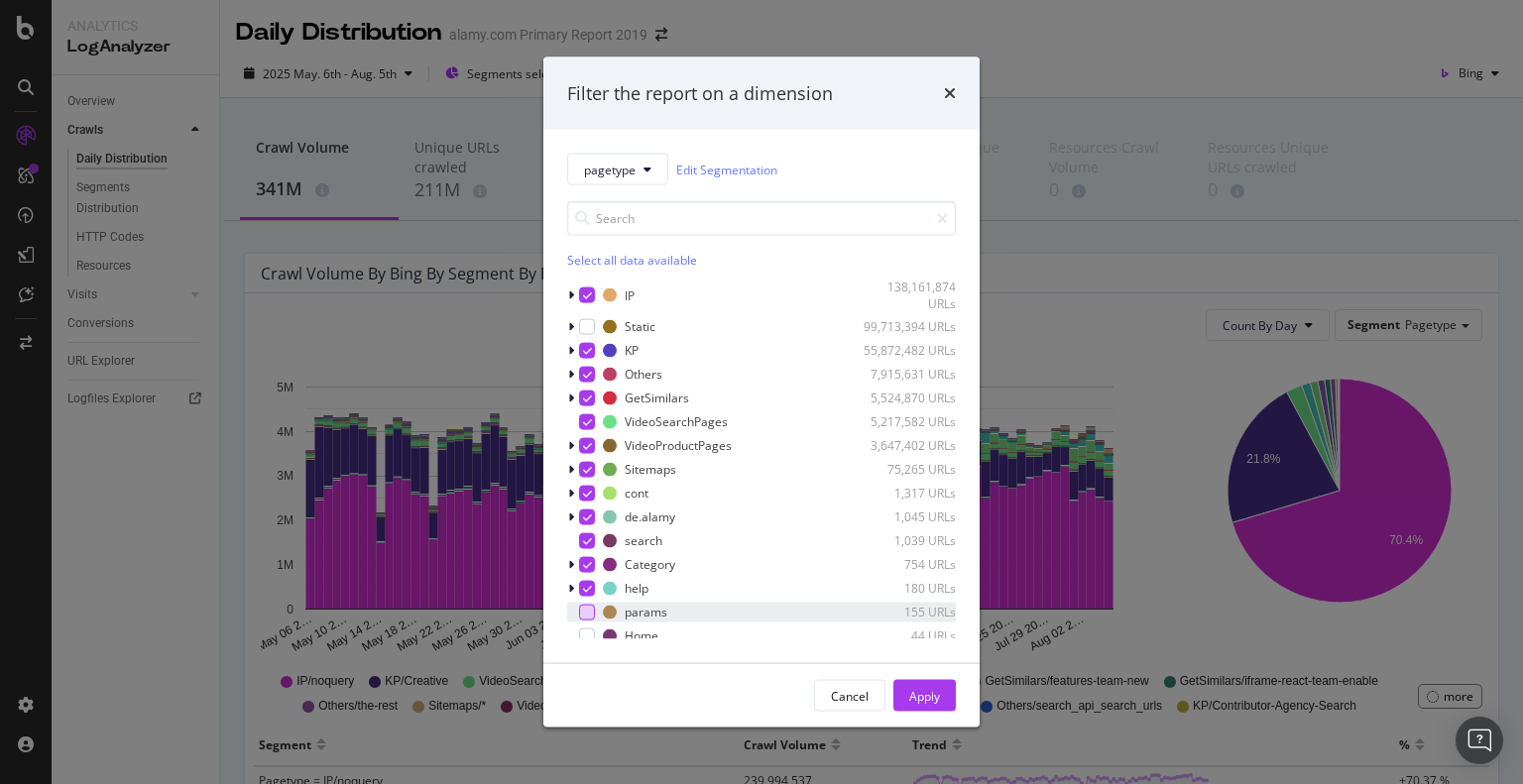 click at bounding box center [587, 612] 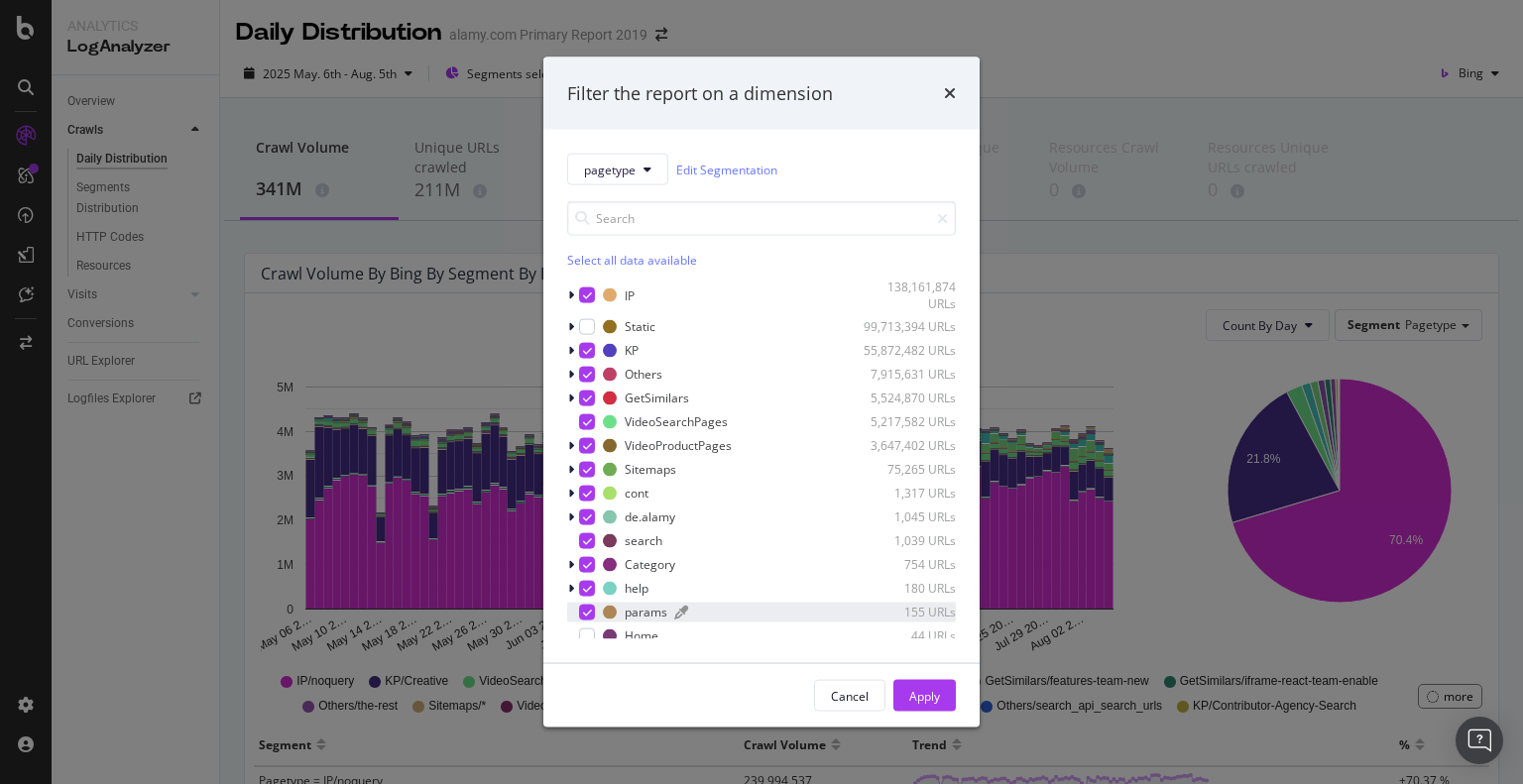 scroll, scrollTop: 77, scrollLeft: 0, axis: vertical 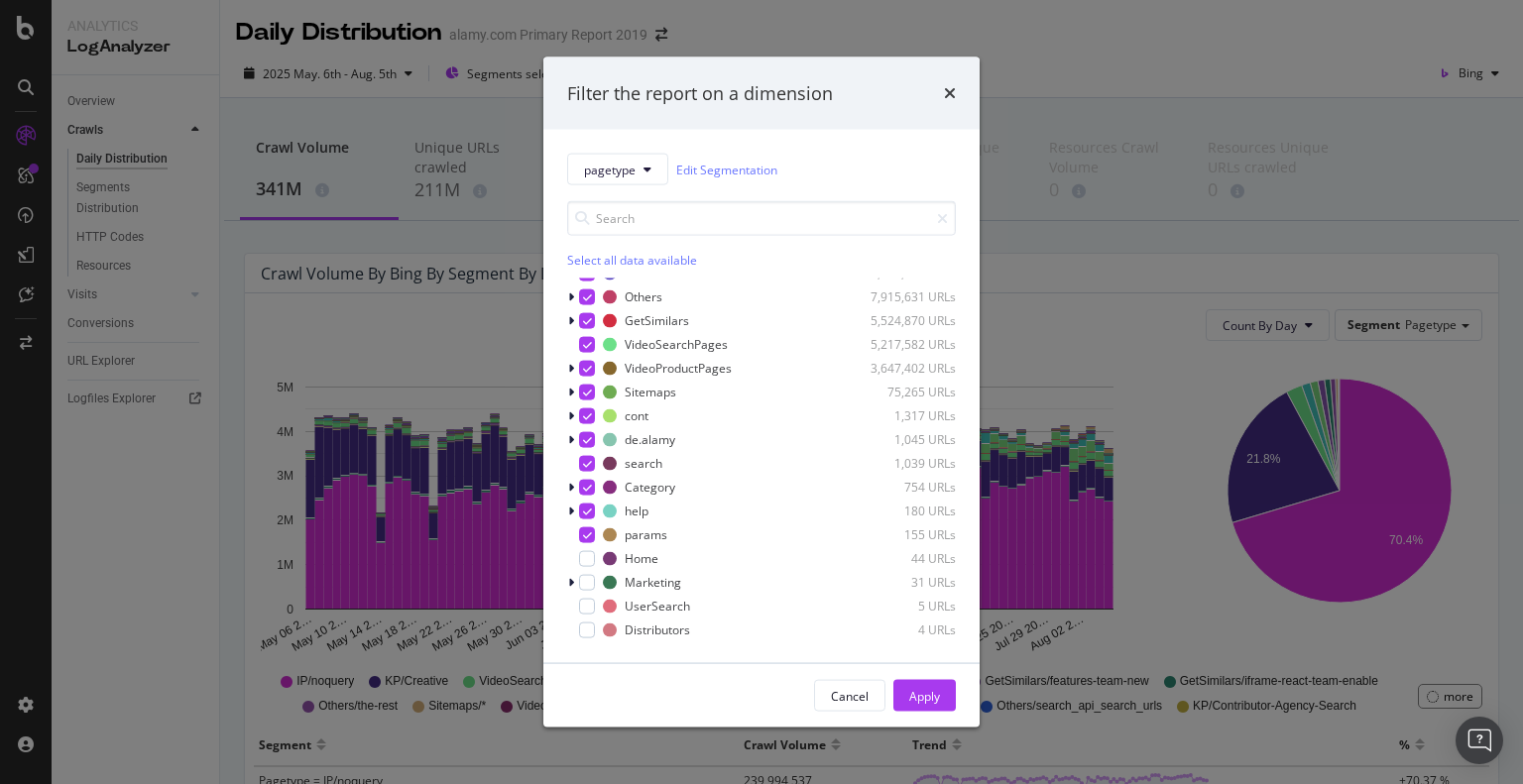 click at bounding box center (587, 534) 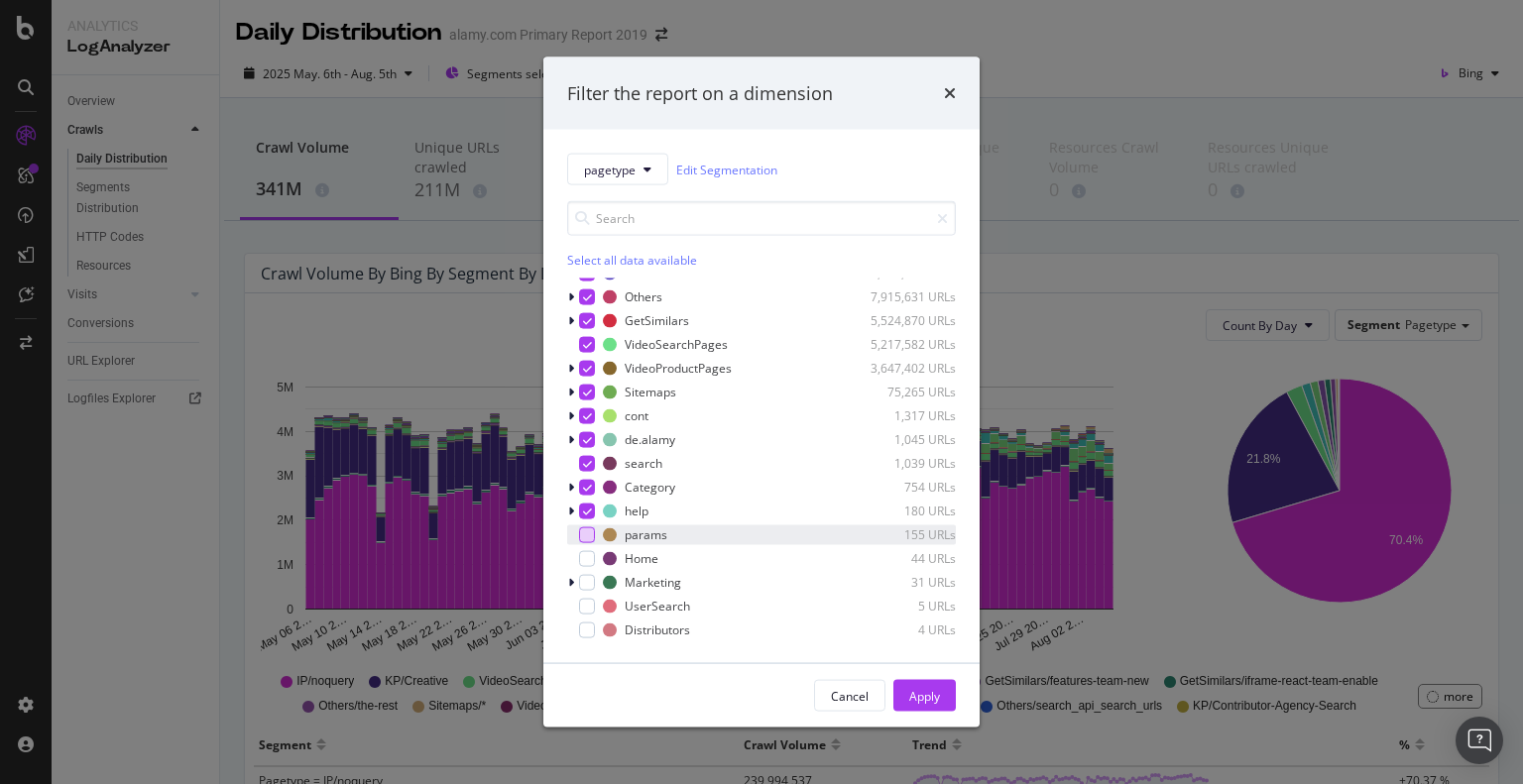 click at bounding box center [587, 534] 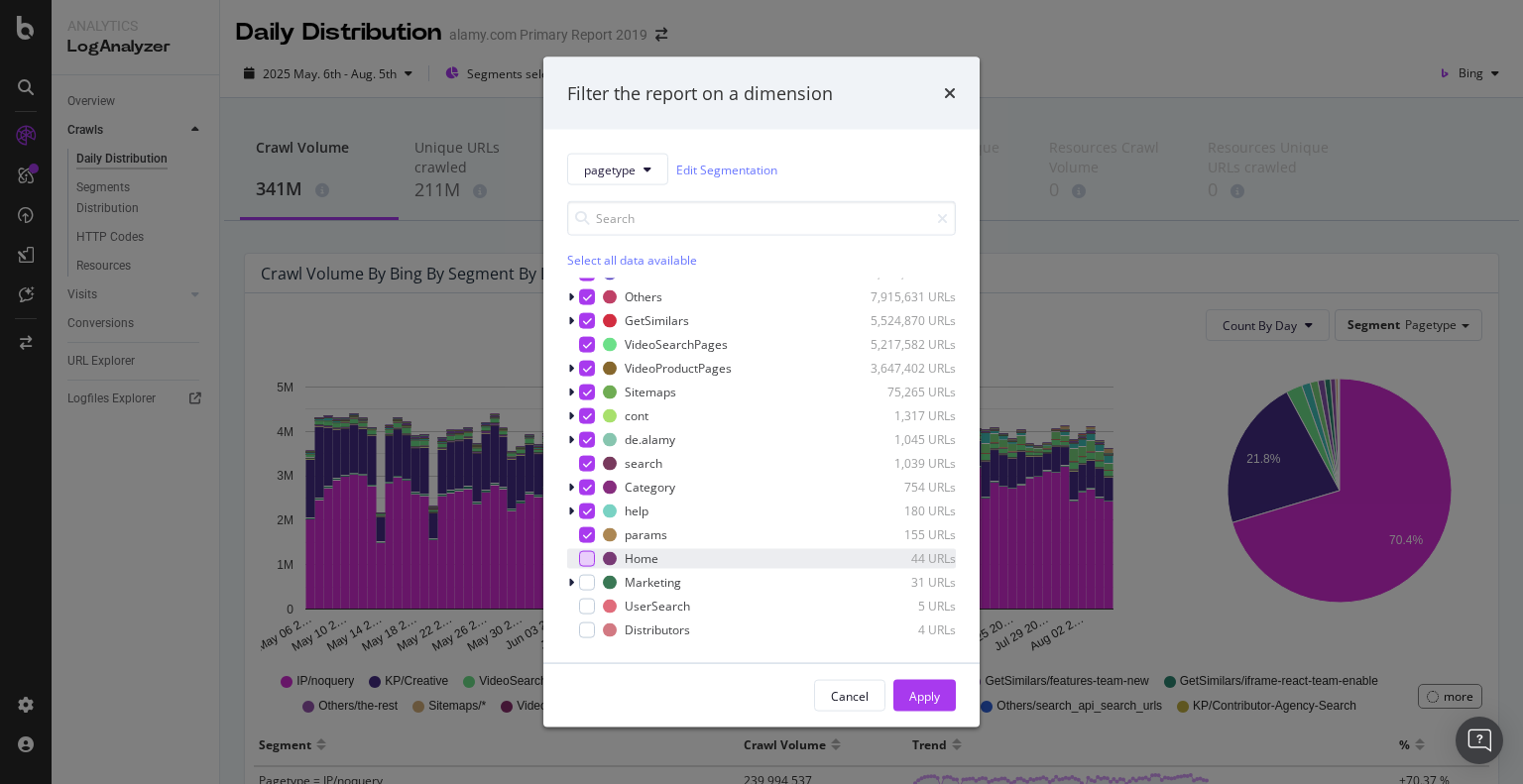 click at bounding box center [587, 558] 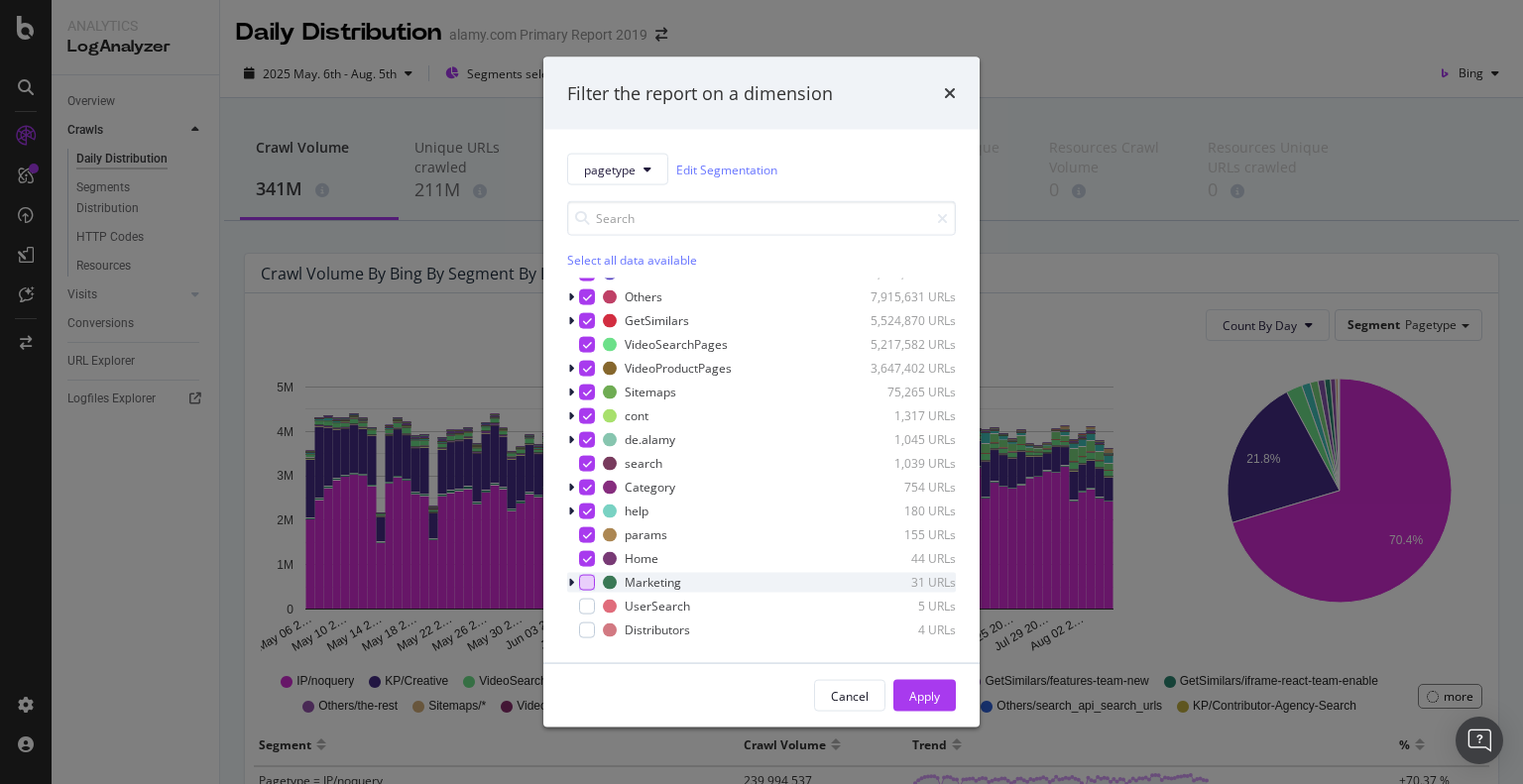 click at bounding box center [587, 582] 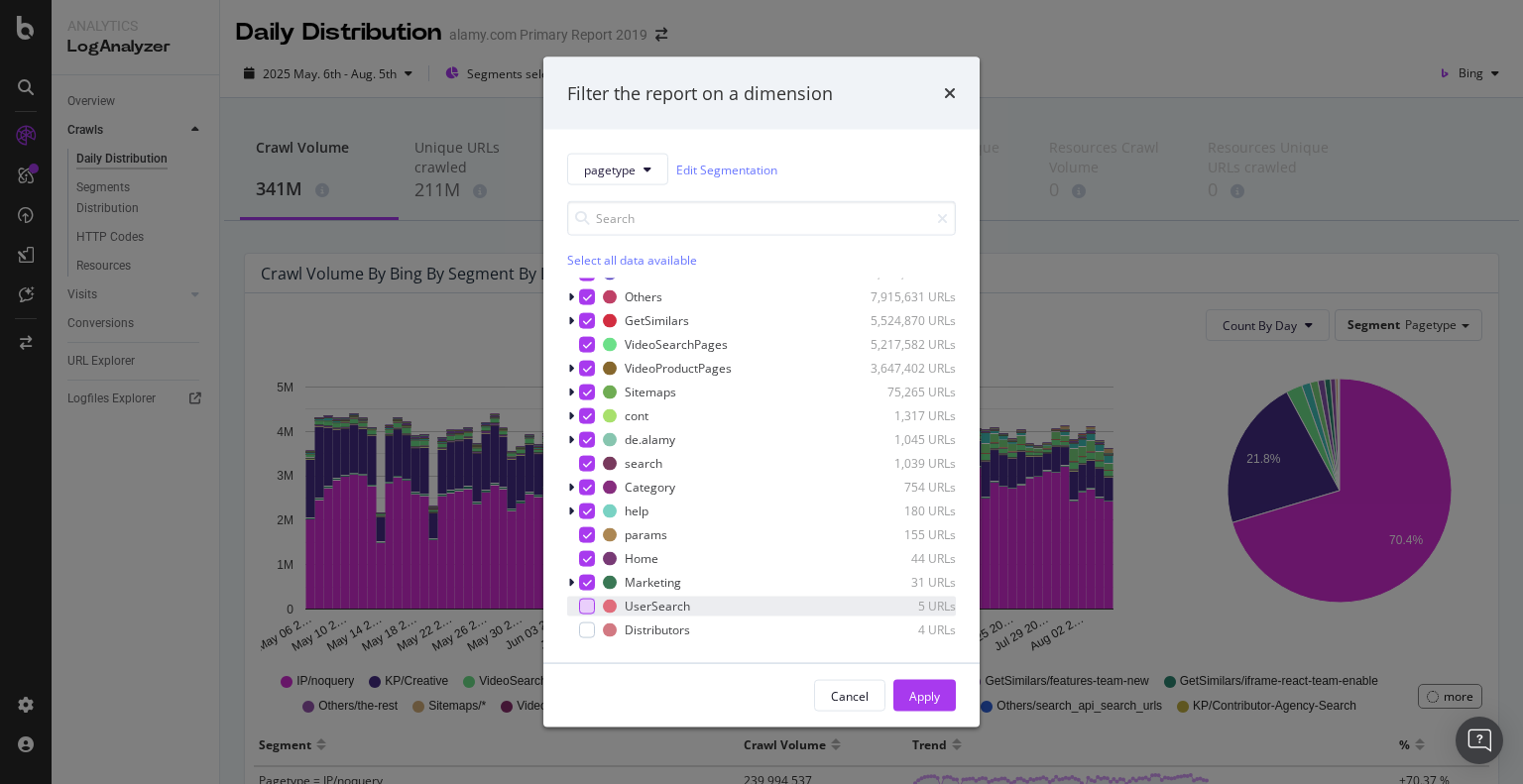 click at bounding box center [587, 606] 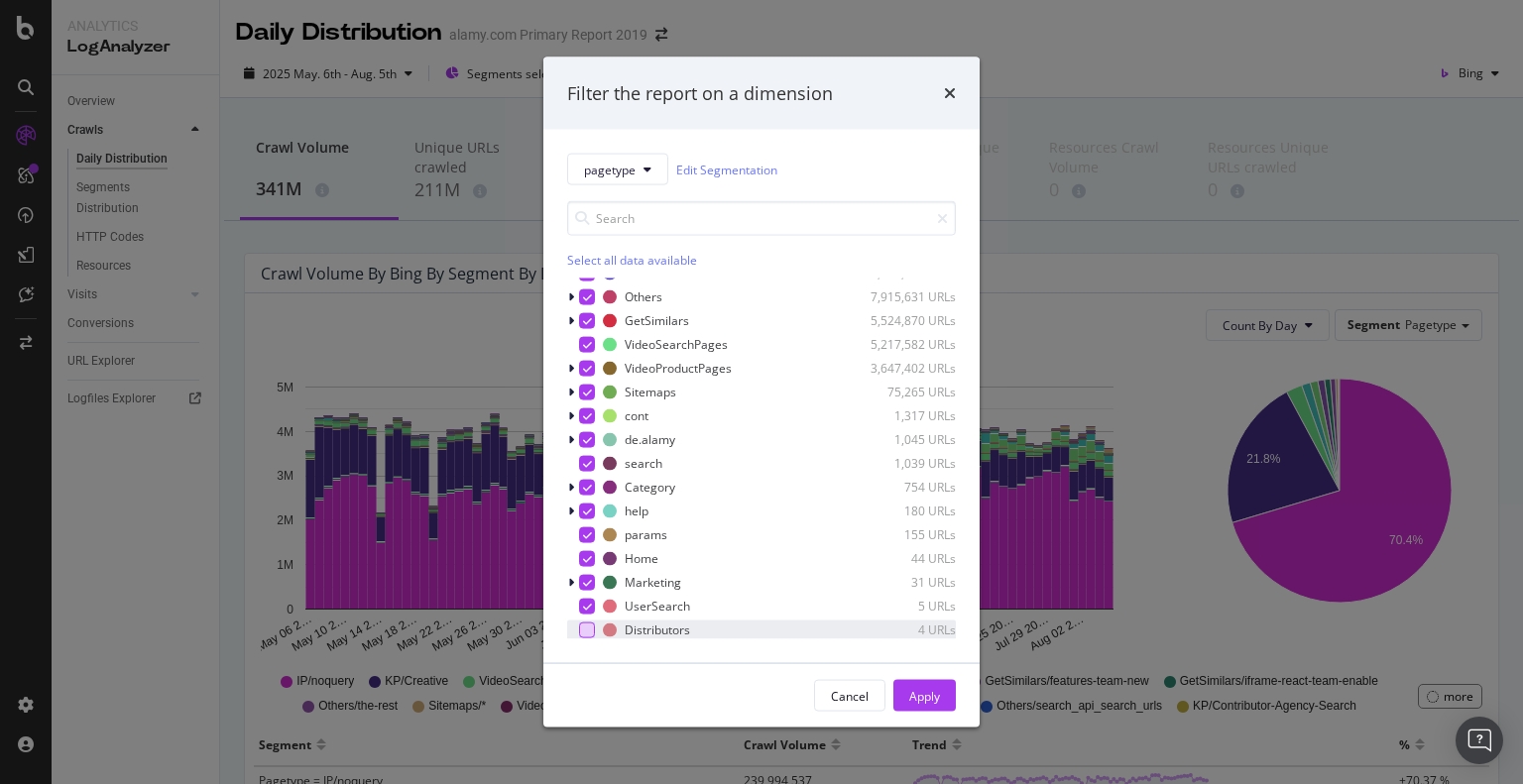 click at bounding box center [587, 629] 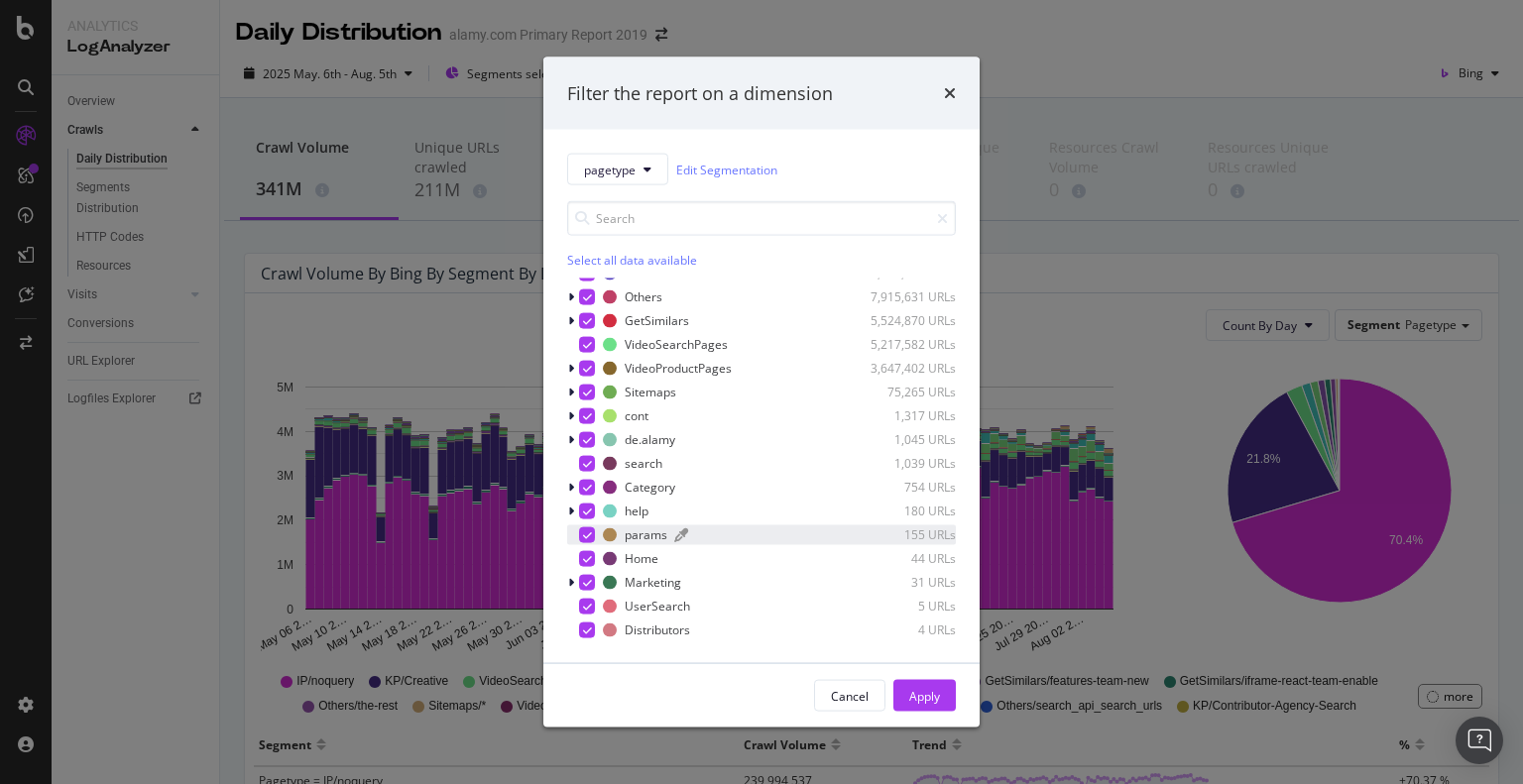 scroll, scrollTop: 0, scrollLeft: 0, axis: both 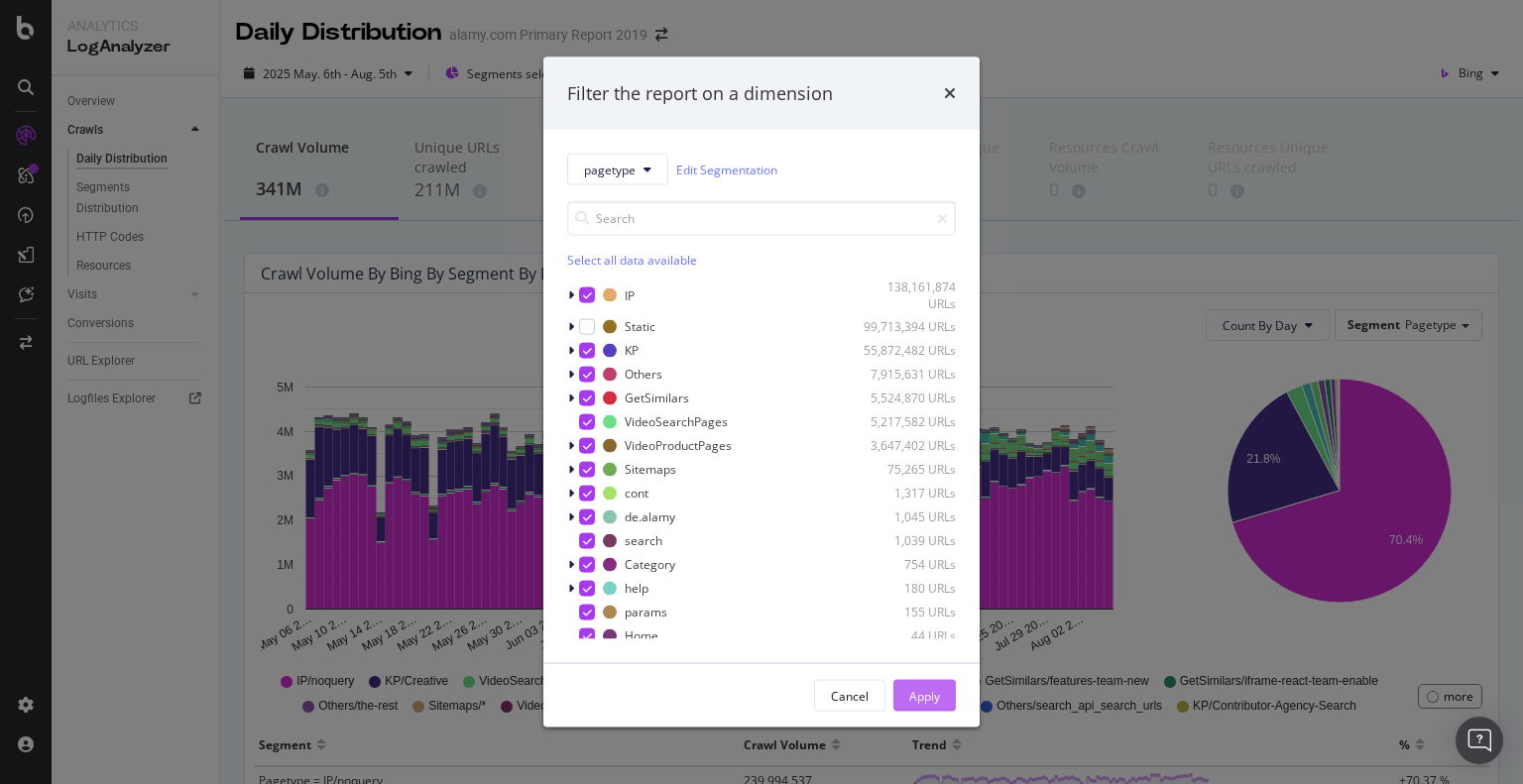 click on "Apply" at bounding box center (924, 695) 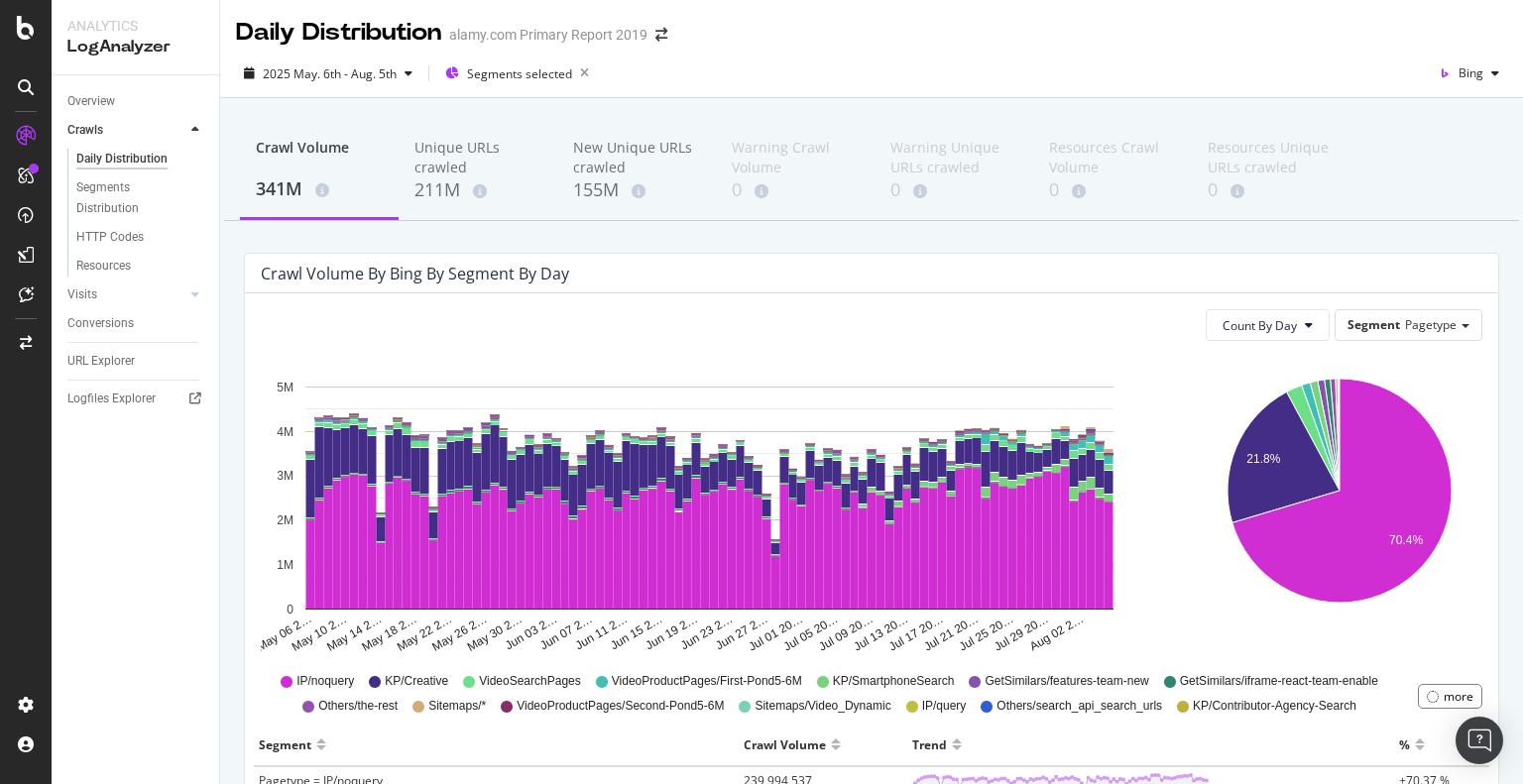 type 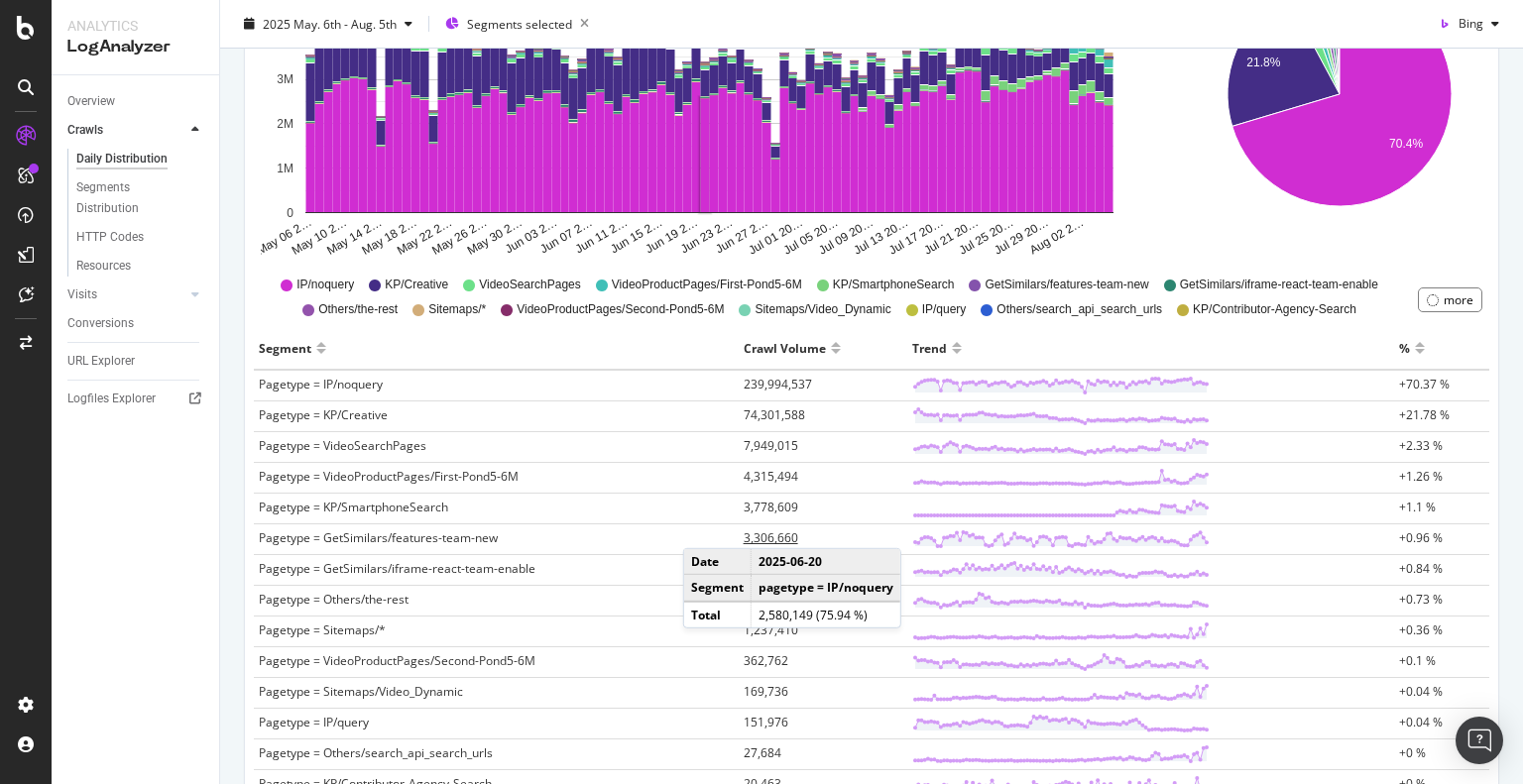 scroll, scrollTop: 0, scrollLeft: 0, axis: both 